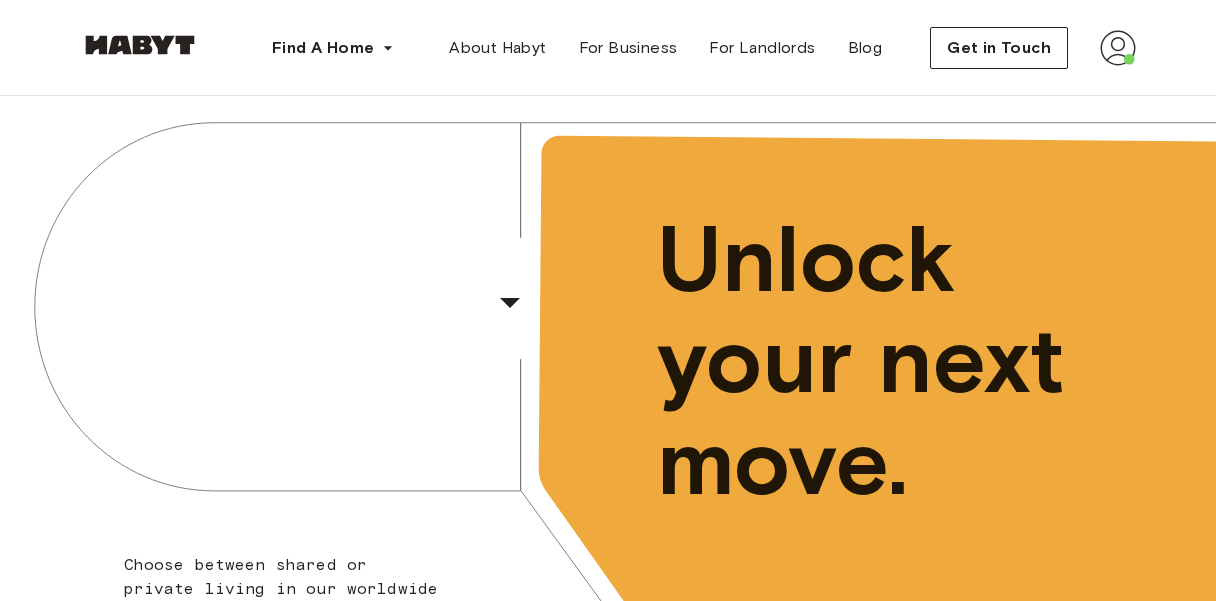 click at bounding box center [1118, 48] 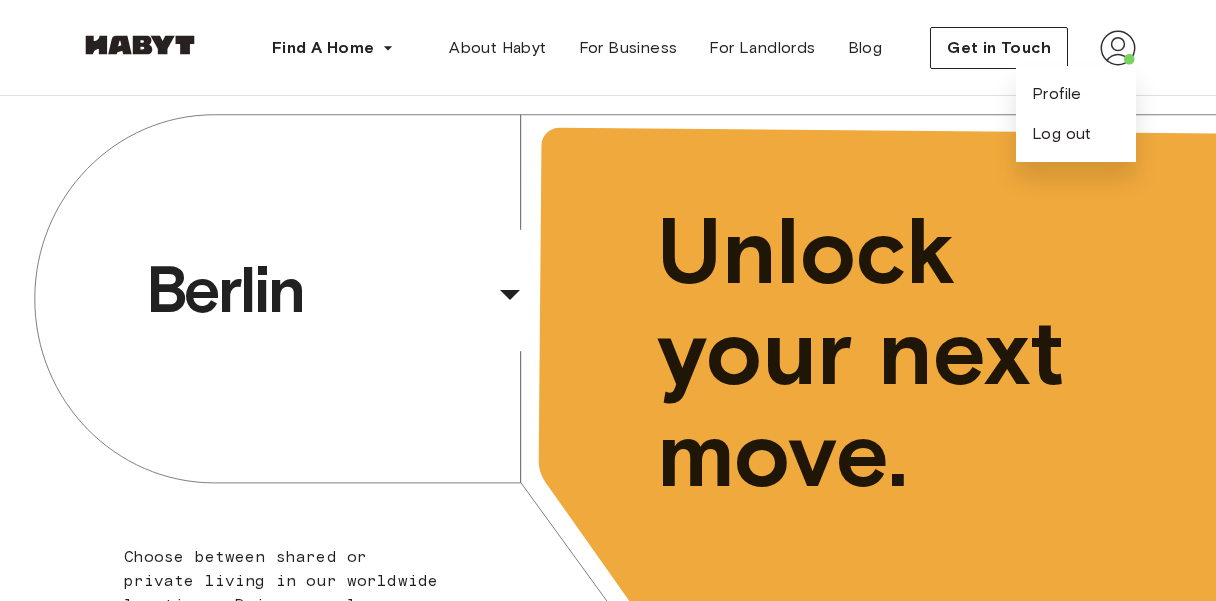 scroll, scrollTop: 8, scrollLeft: 0, axis: vertical 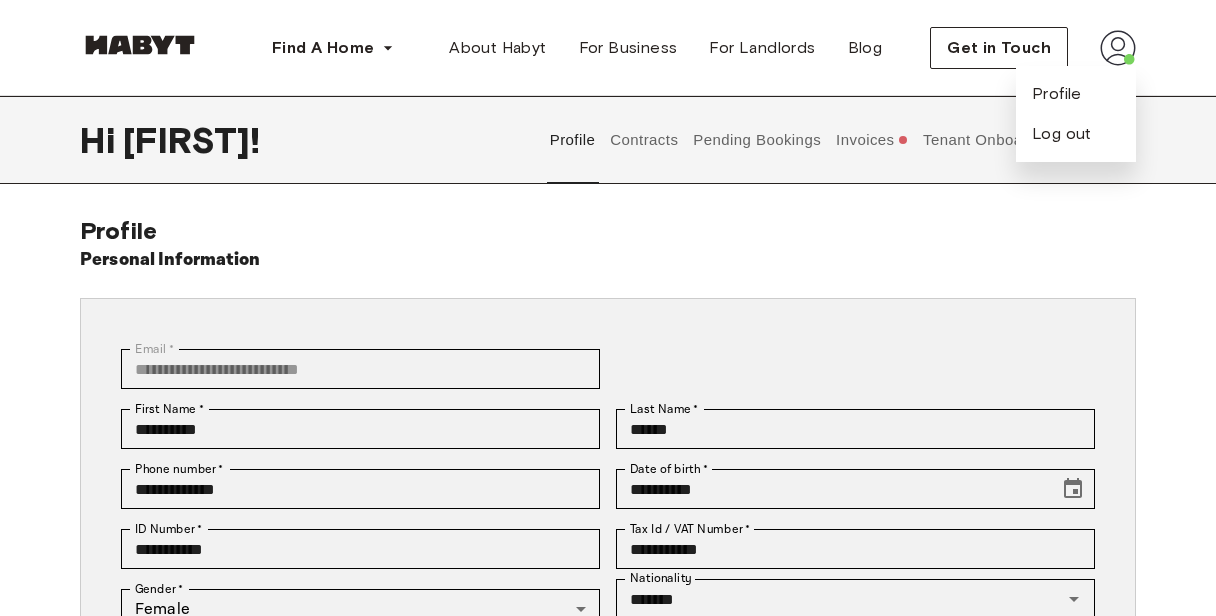 click on "**********" at bounding box center [608, 569] 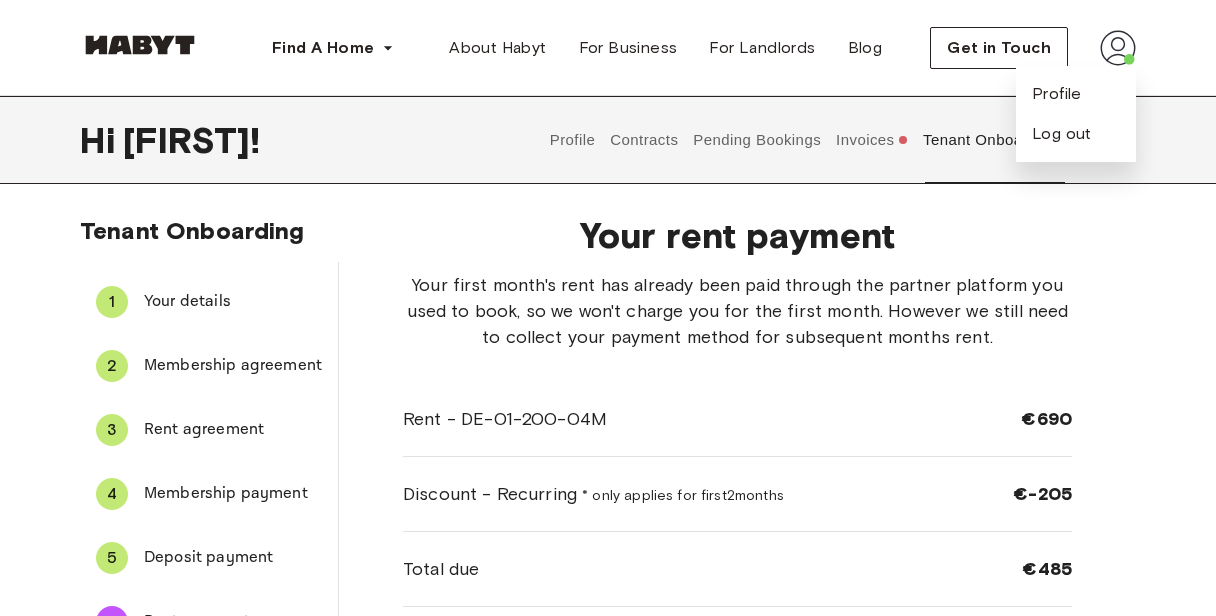 click on "Invoices" at bounding box center [872, 140] 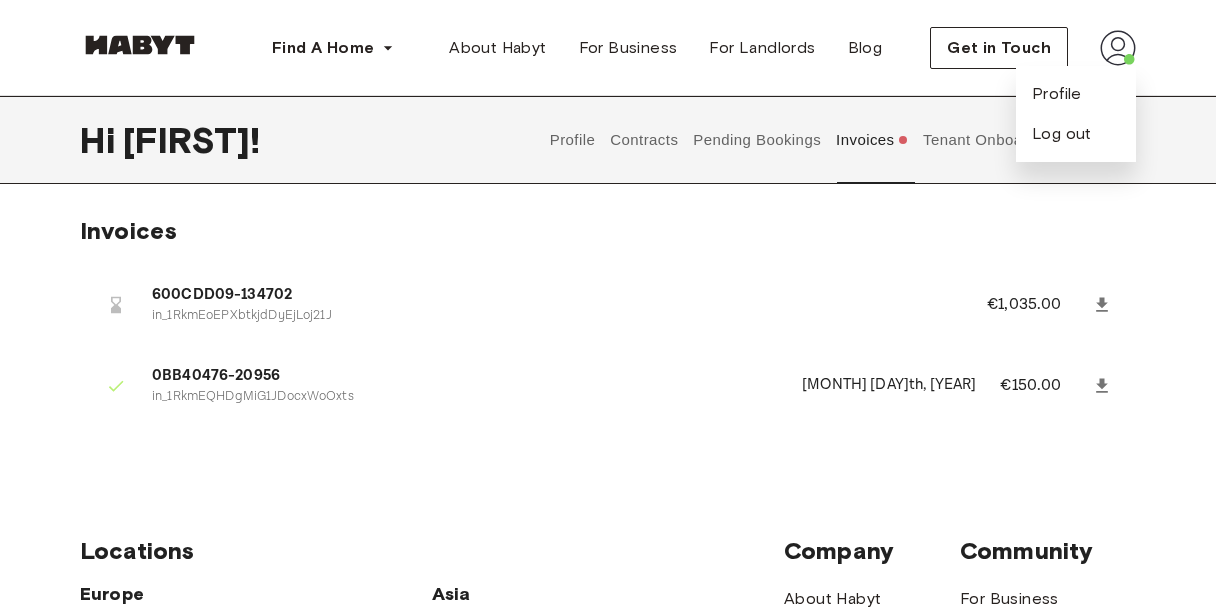 click on "Tenant Onboarding" at bounding box center [991, 140] 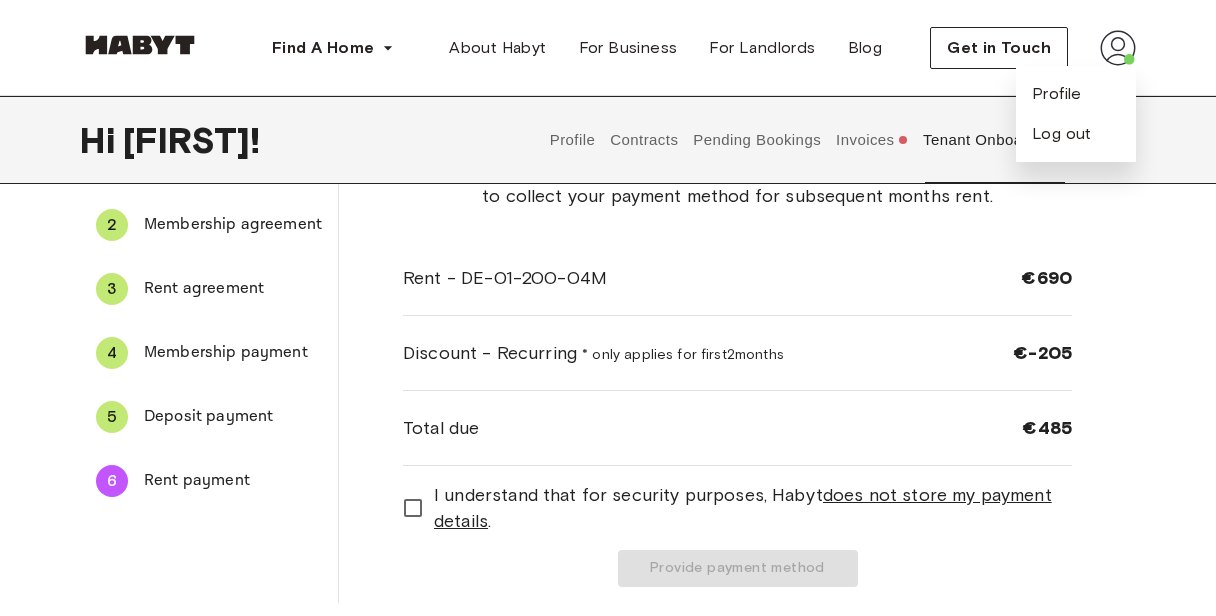 scroll, scrollTop: 129, scrollLeft: 0, axis: vertical 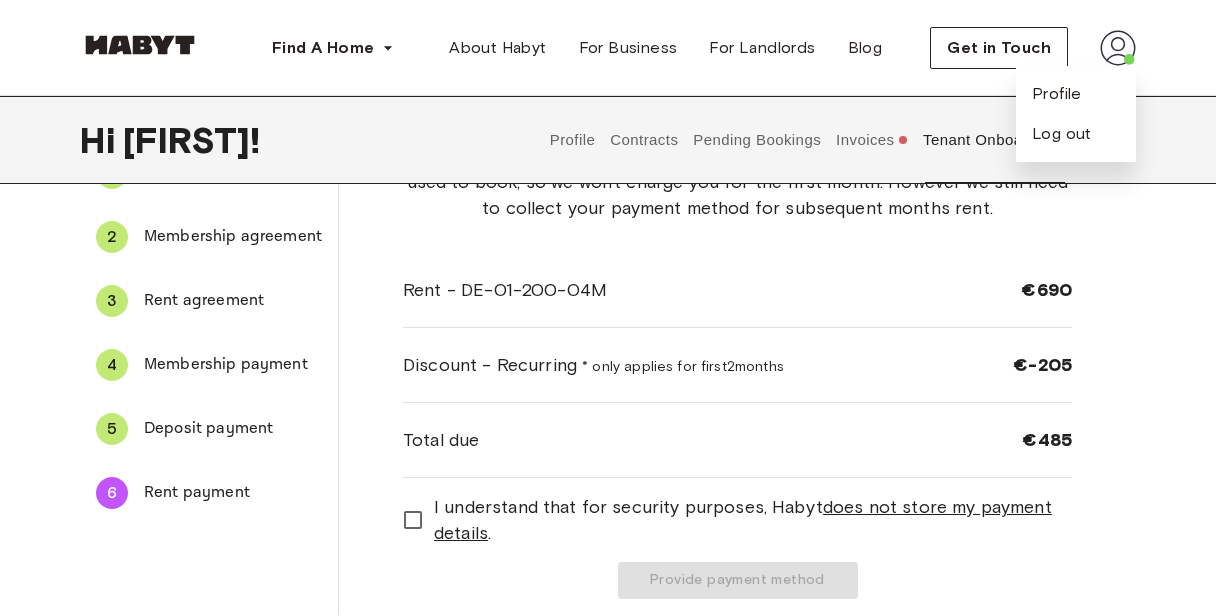 click on "Rent - DE-01-200-04M   €690" at bounding box center (737, 290) 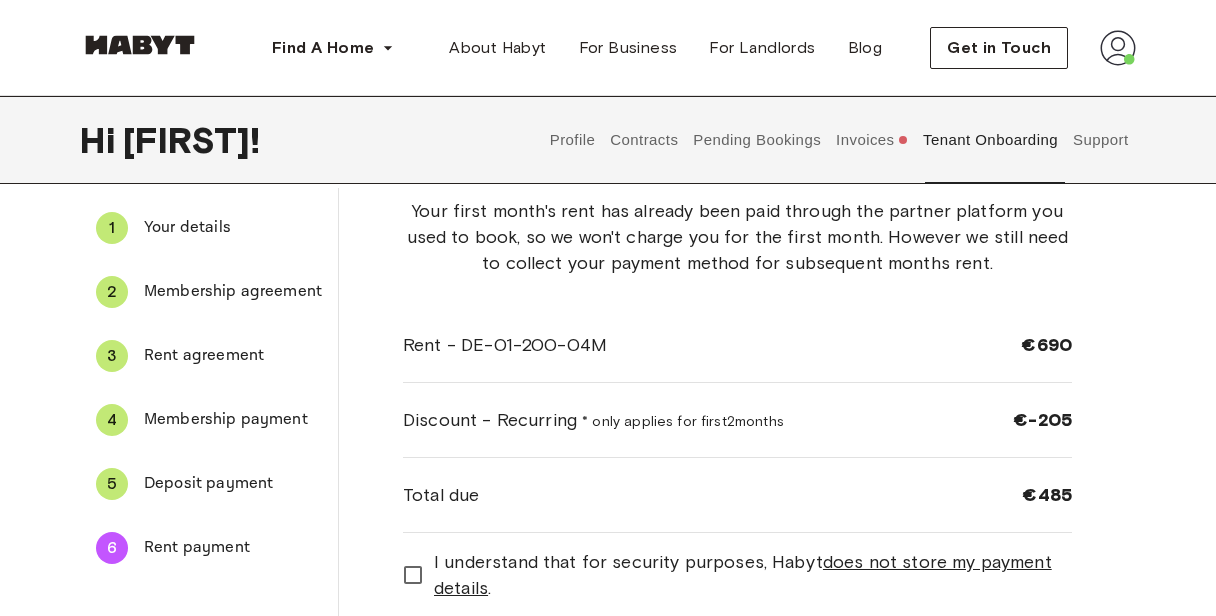 scroll, scrollTop: 72, scrollLeft: 0, axis: vertical 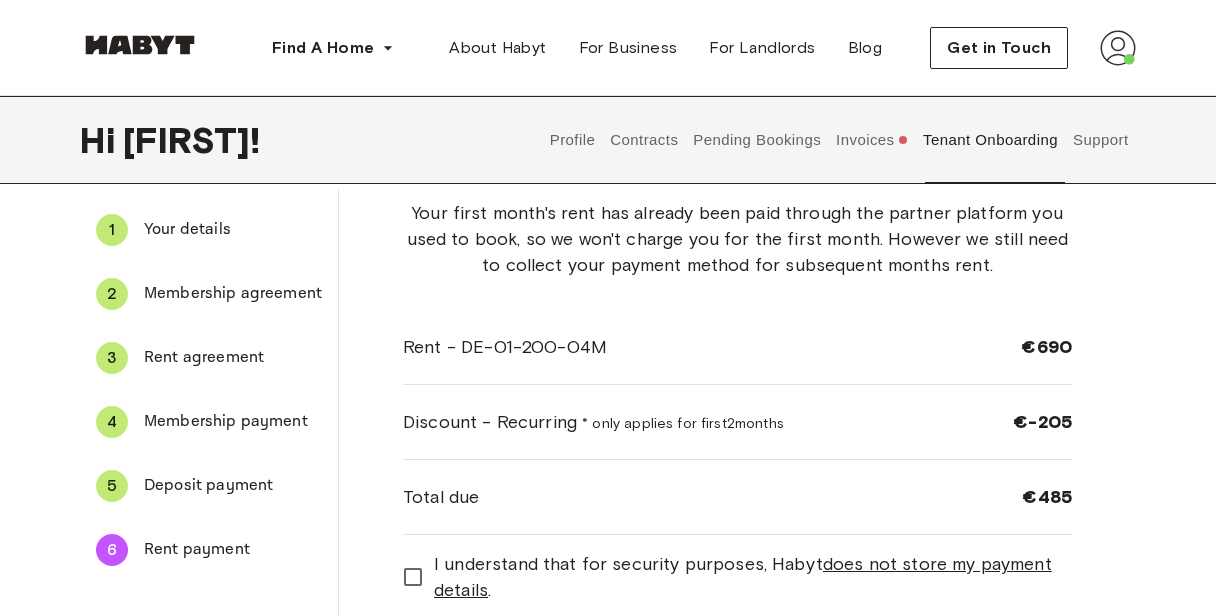 click at bounding box center (1118, 48) 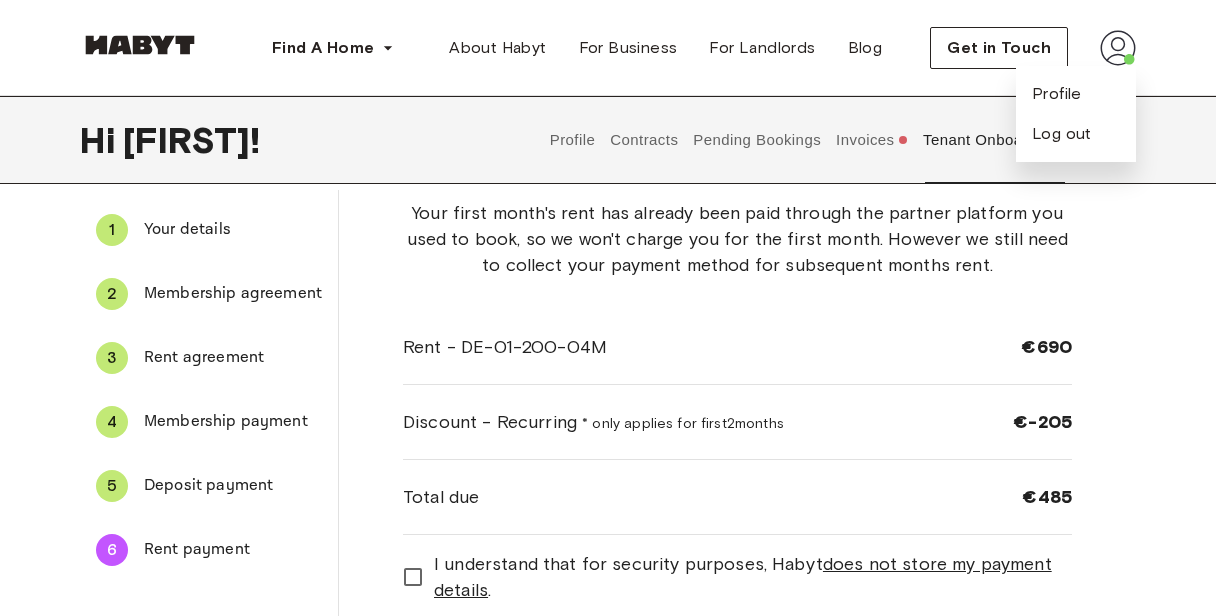 click at bounding box center (1118, 48) 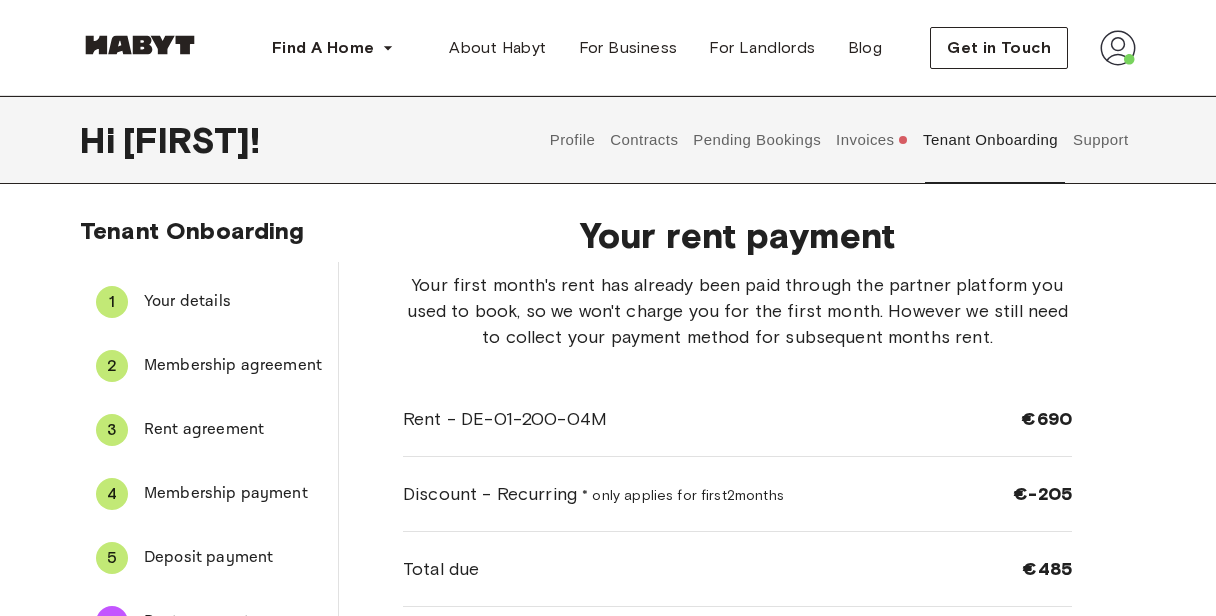 scroll, scrollTop: 72, scrollLeft: 0, axis: vertical 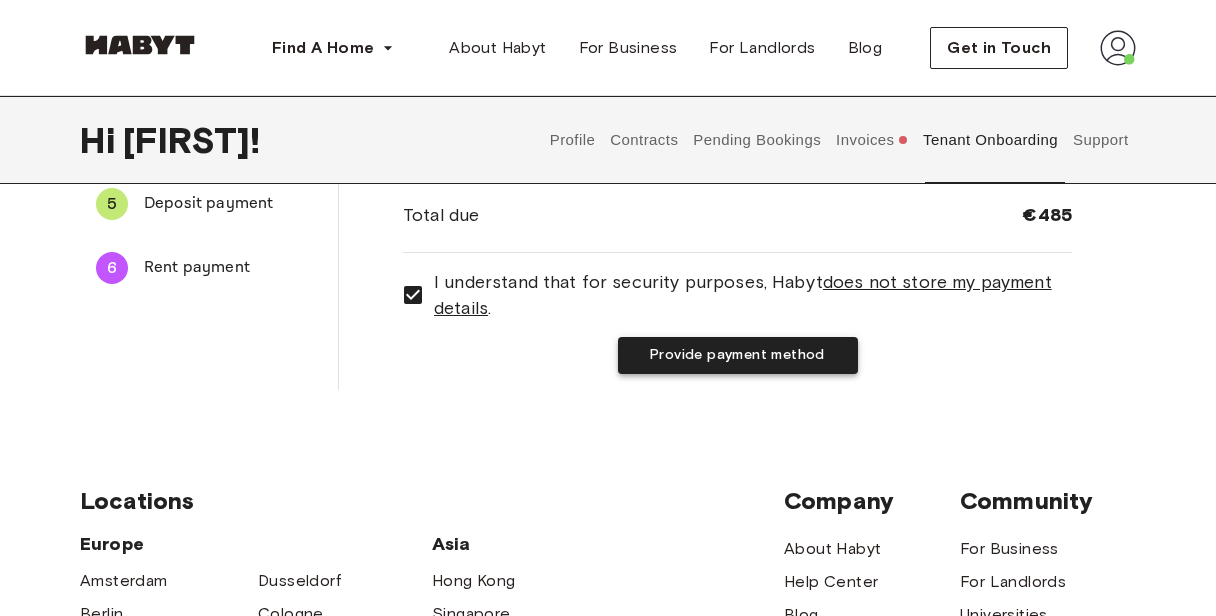 click on "Provide payment method" at bounding box center [738, 355] 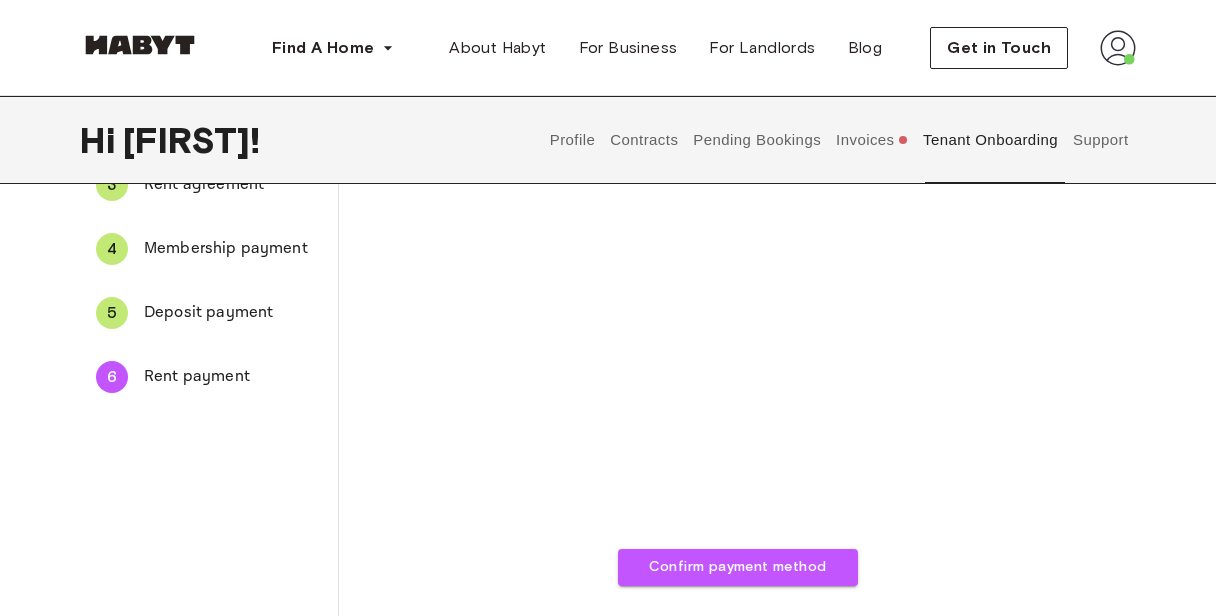 scroll, scrollTop: 399, scrollLeft: 0, axis: vertical 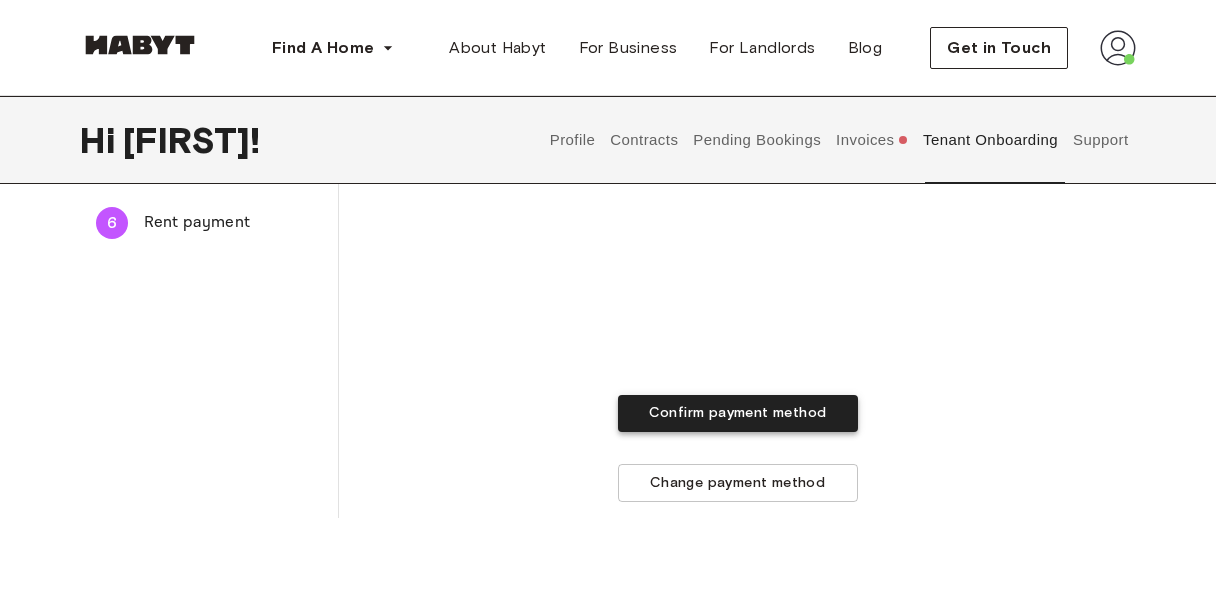 click on "Confirm payment method" at bounding box center (738, 413) 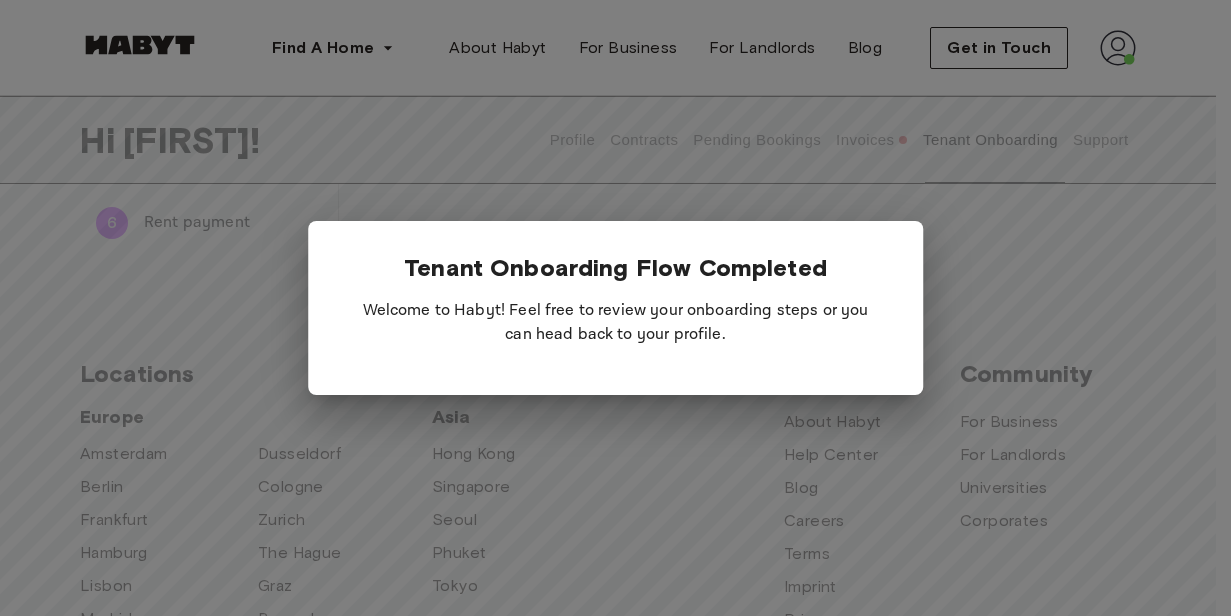 click on "Tenant Onboarding Flow Completed Welcome to Habyt! Feel free to review your onboarding steps or you can head back to your profile." at bounding box center (616, 308) 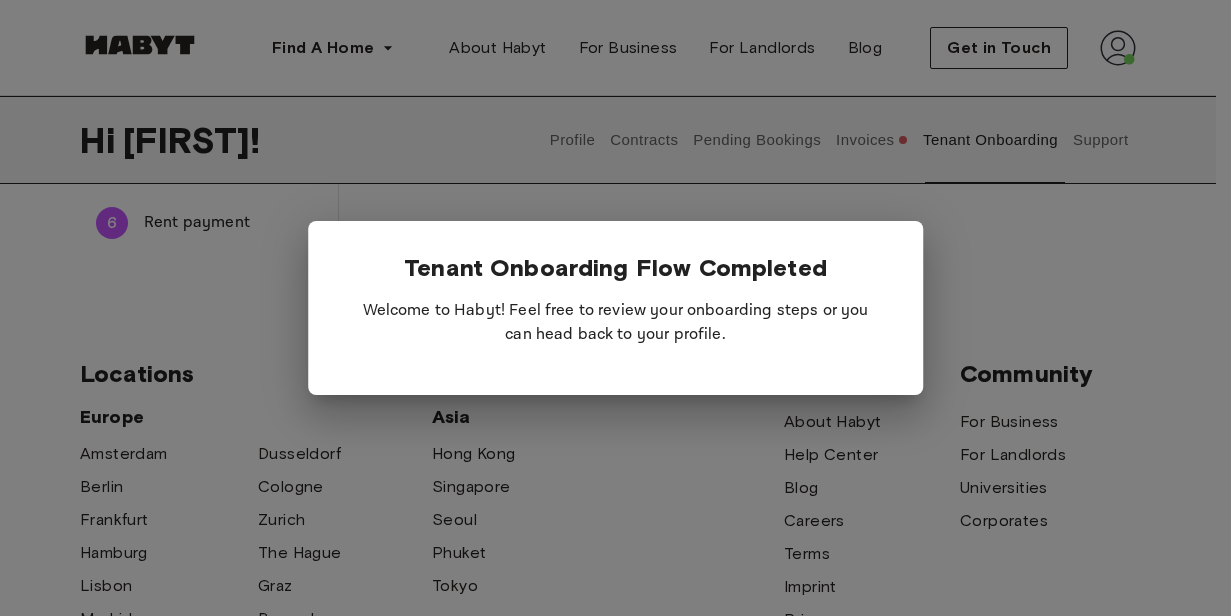 click on "Welcome to Habyt! Feel free to review your onboarding steps or you can head back to your profile." at bounding box center [616, 323] 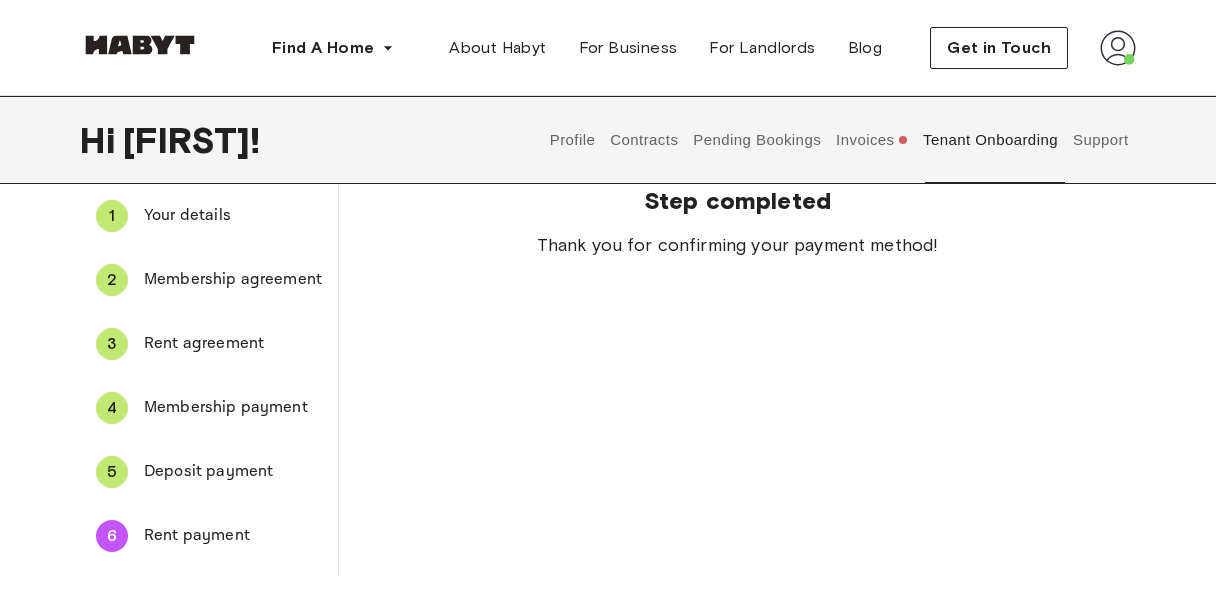 scroll, scrollTop: 100, scrollLeft: 0, axis: vertical 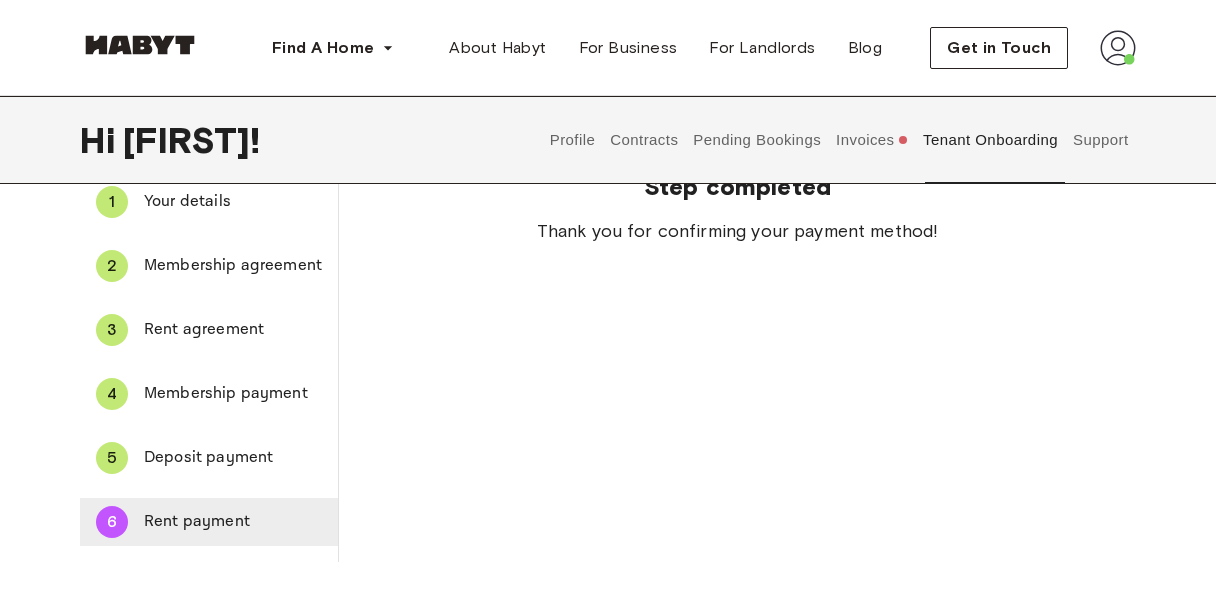 click on "Rent payment" at bounding box center [233, 522] 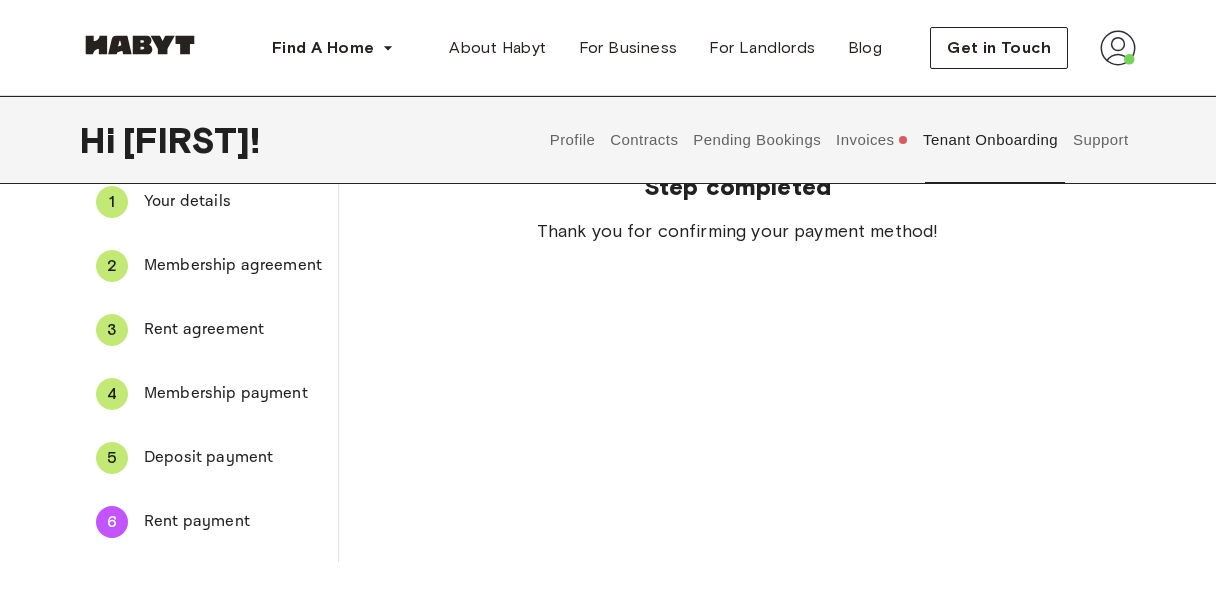 click on "Invoices" at bounding box center [872, 140] 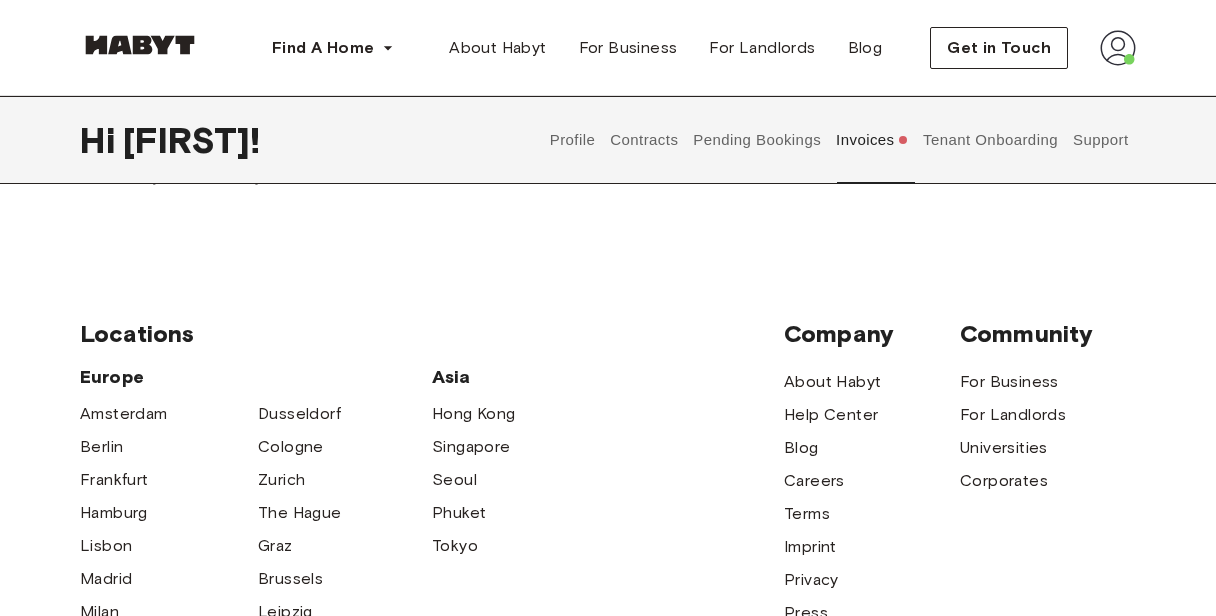 scroll, scrollTop: 0, scrollLeft: 0, axis: both 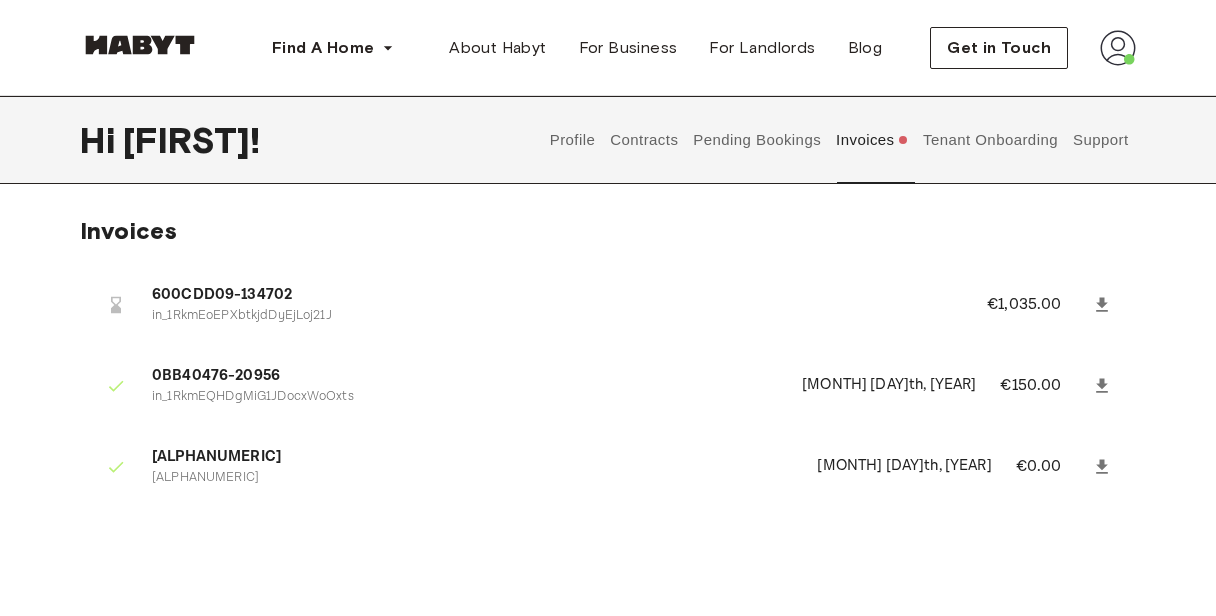 click on "Pending Bookings" at bounding box center (757, 140) 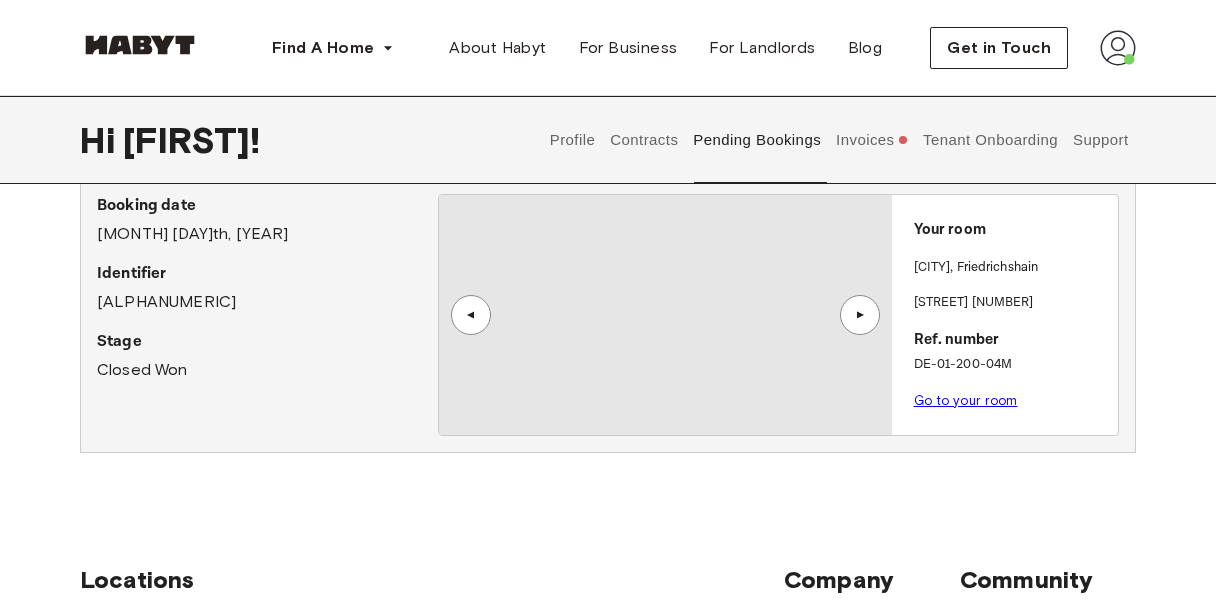scroll, scrollTop: 116, scrollLeft: 0, axis: vertical 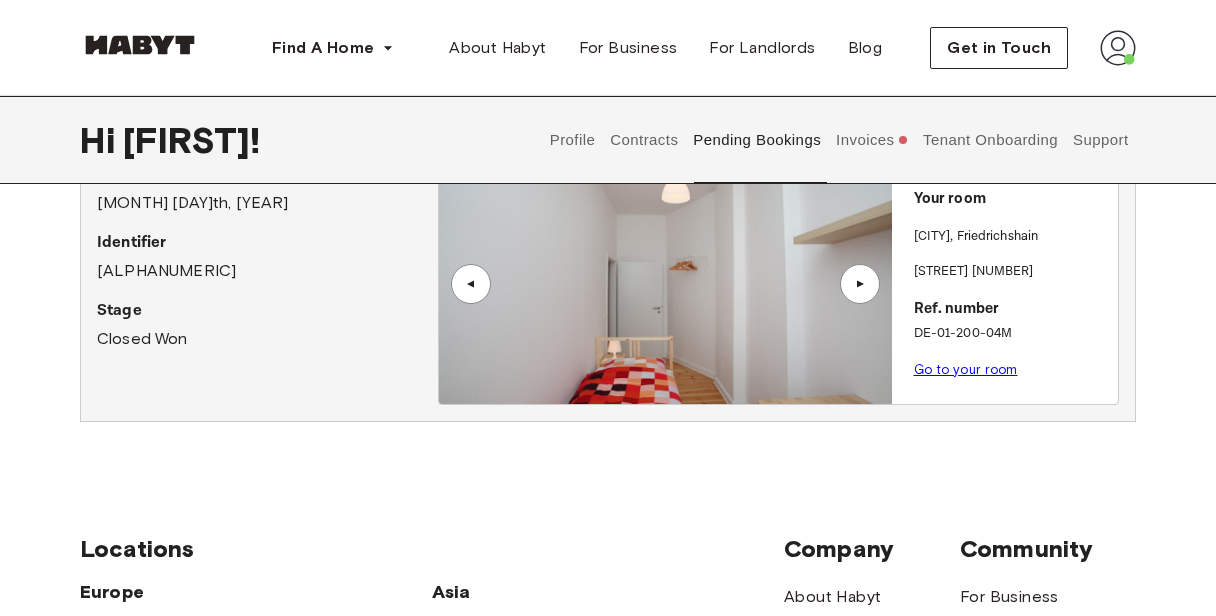 click on "Go to your room" at bounding box center (966, 369) 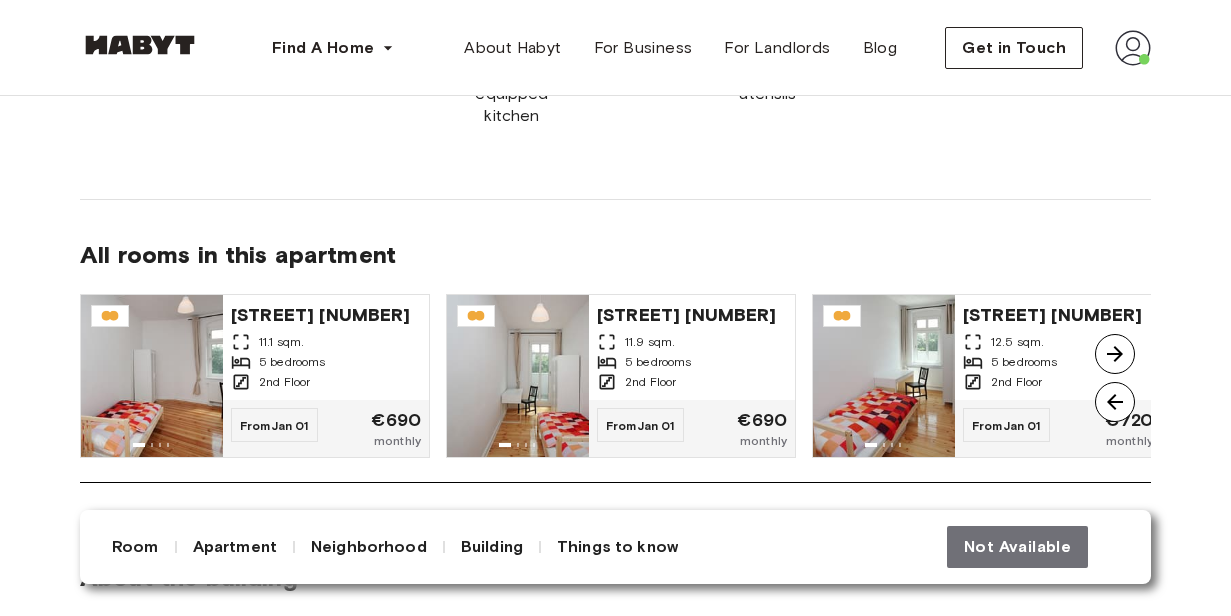 scroll, scrollTop: 1447, scrollLeft: 0, axis: vertical 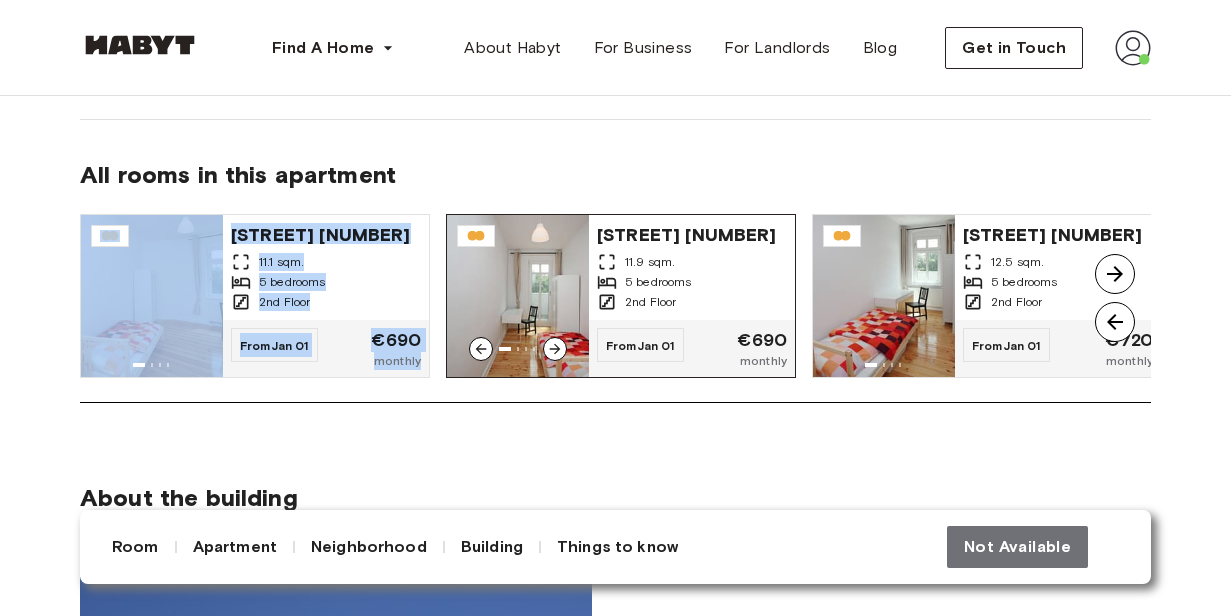 click on "Libauer Straße 11" at bounding box center (692, 233) 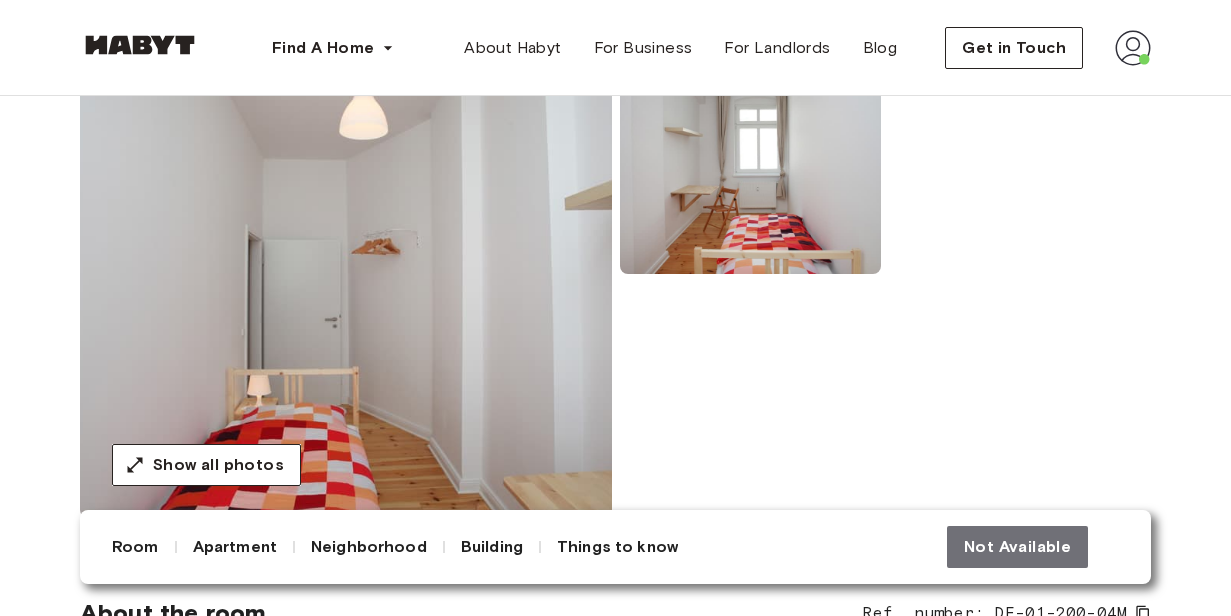 scroll, scrollTop: 251, scrollLeft: 0, axis: vertical 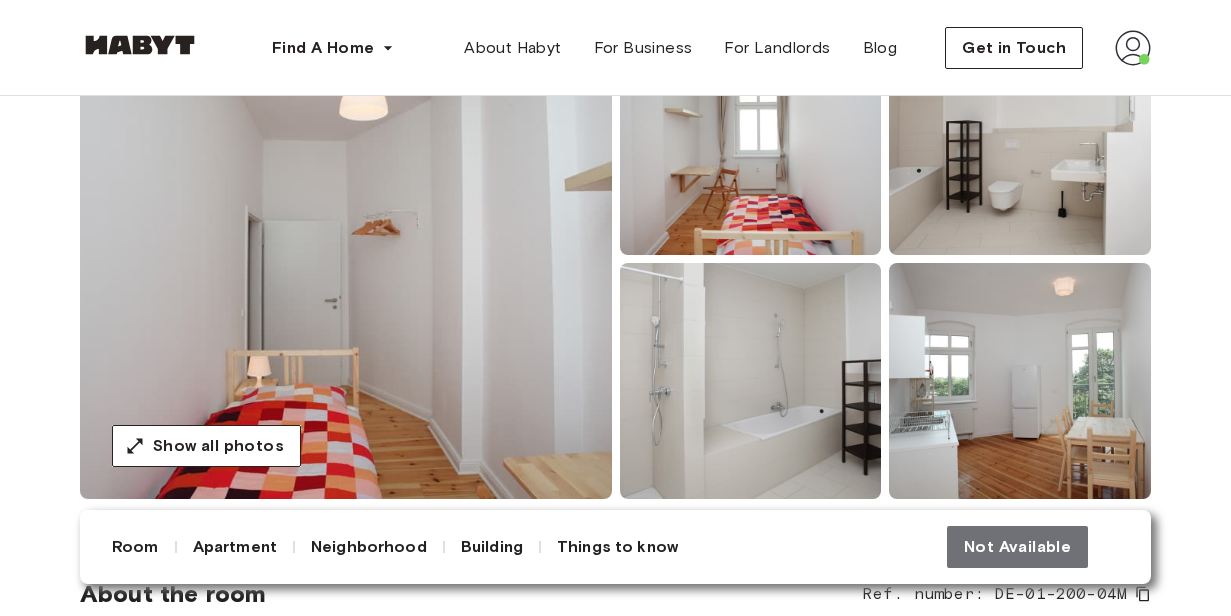 click at bounding box center [346, 259] 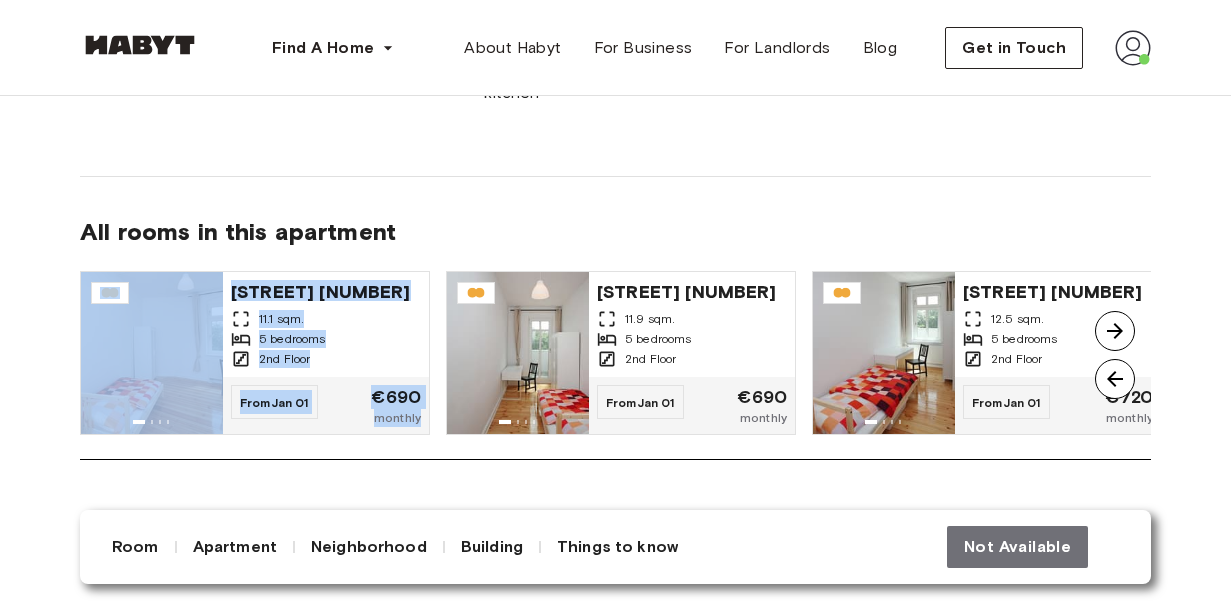 scroll, scrollTop: 1505, scrollLeft: 0, axis: vertical 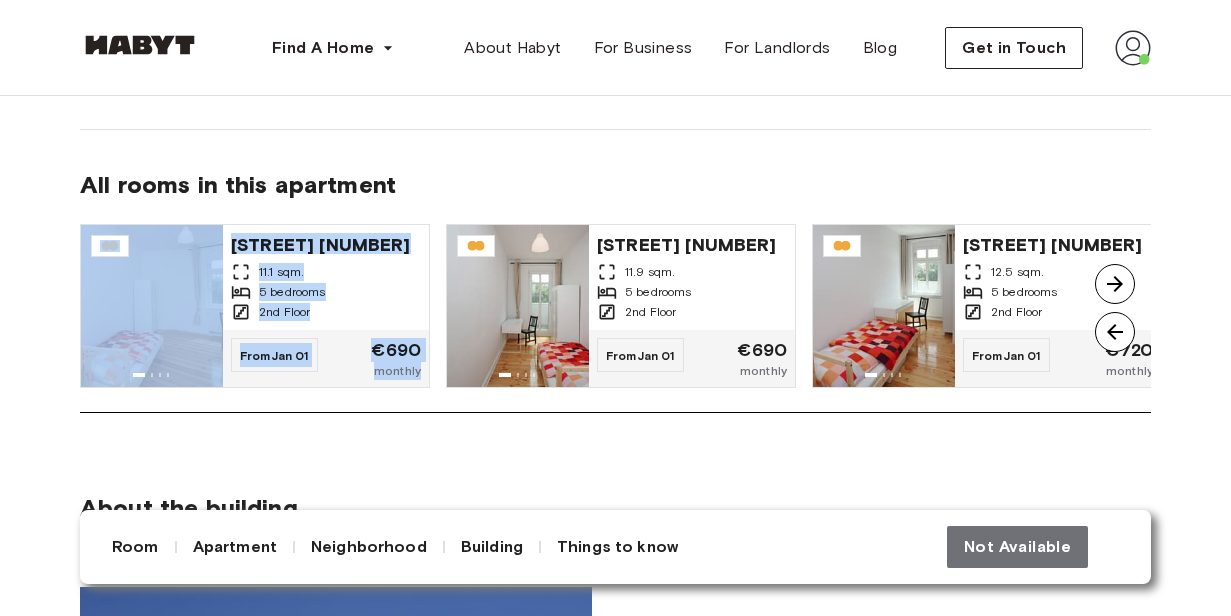 click on "About the building" at bounding box center [615, 700] 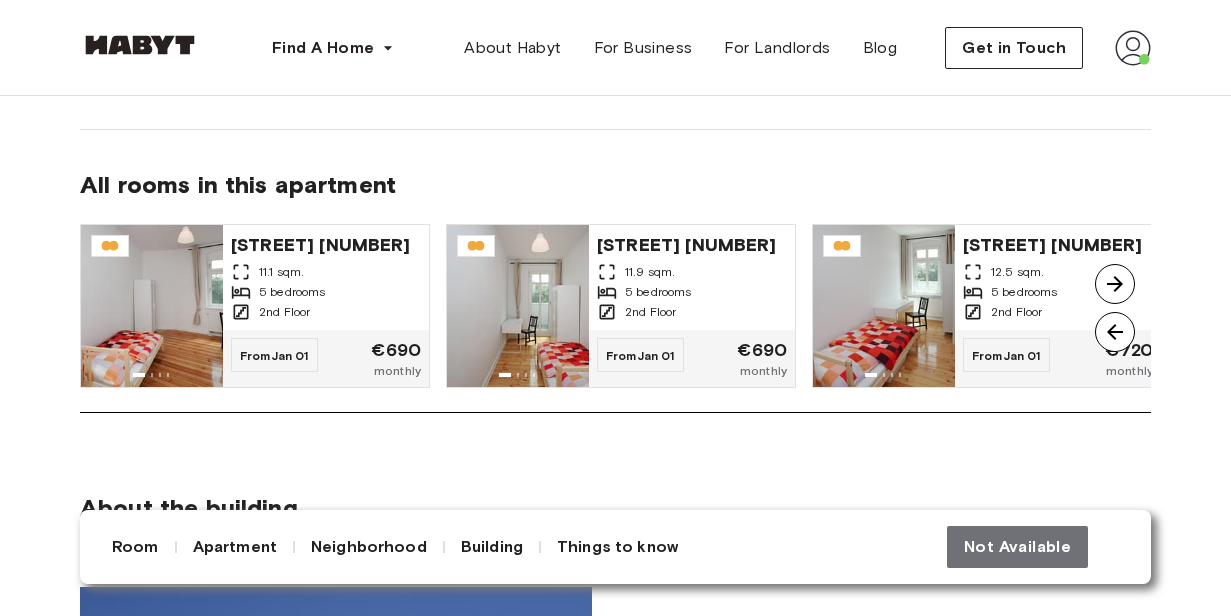 click at bounding box center [1115, 284] 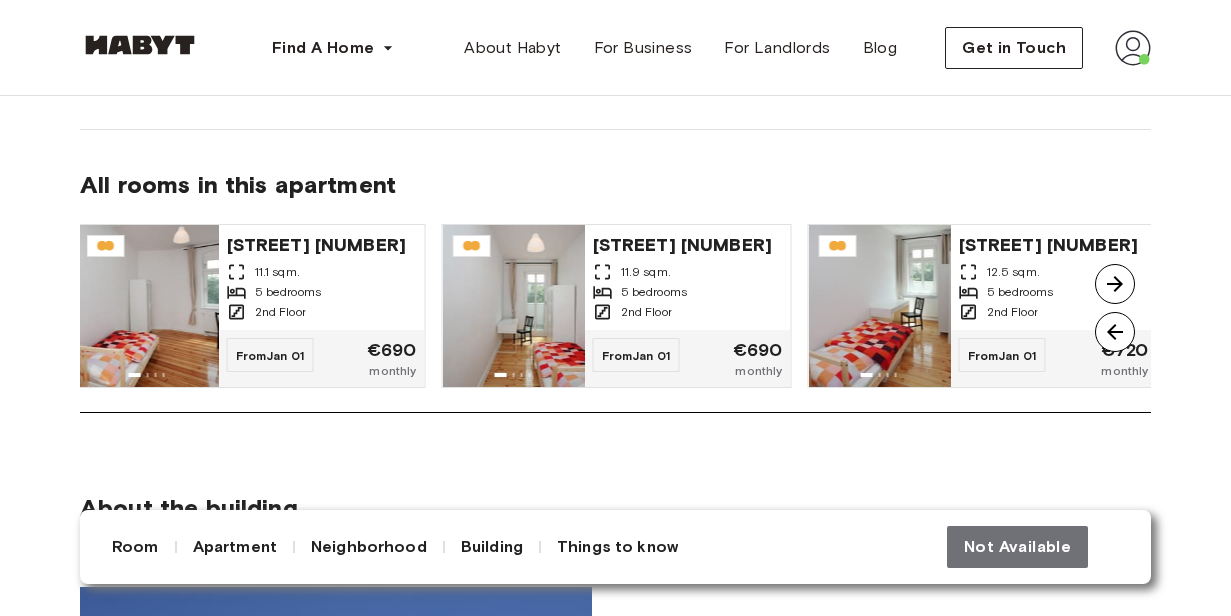 click at bounding box center (1115, 284) 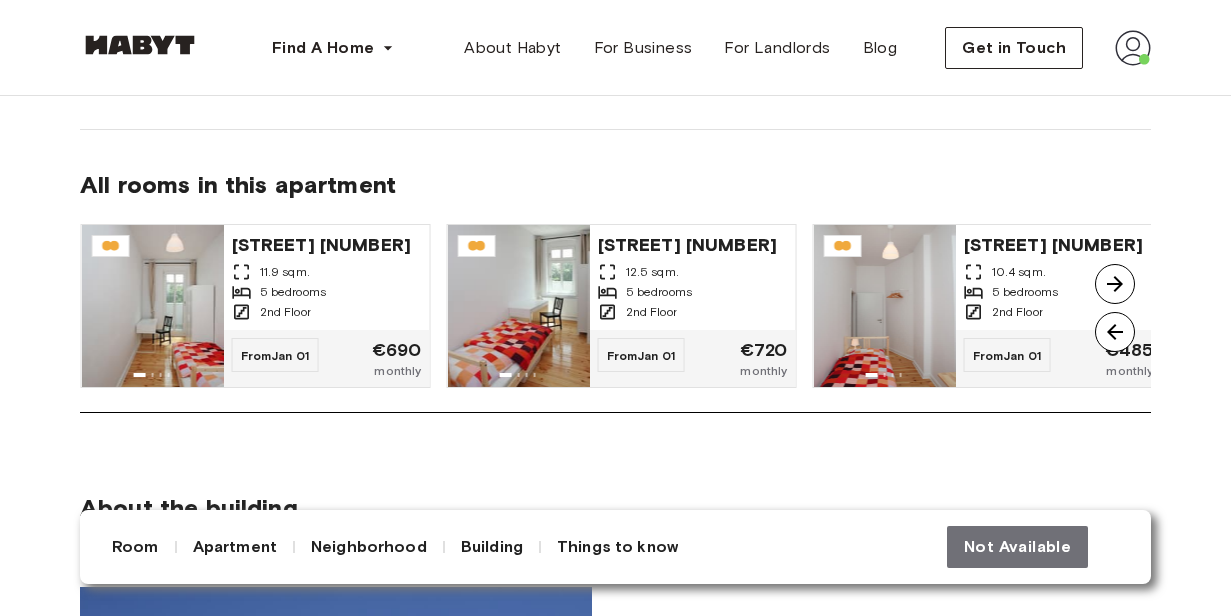click at bounding box center (1115, 284) 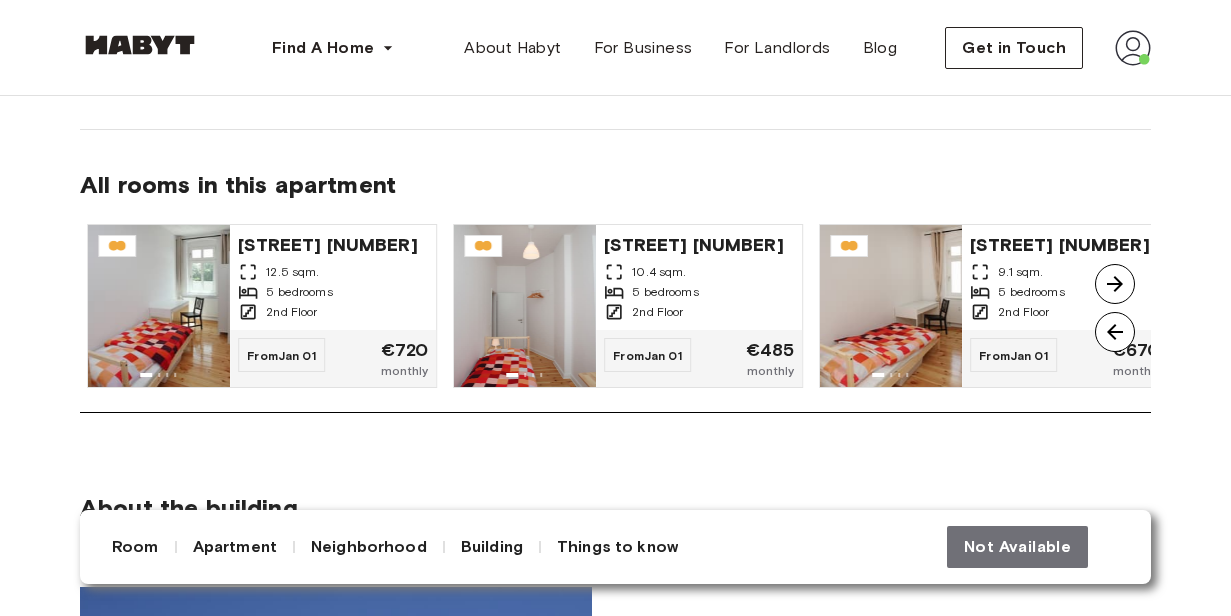 click at bounding box center (1115, 284) 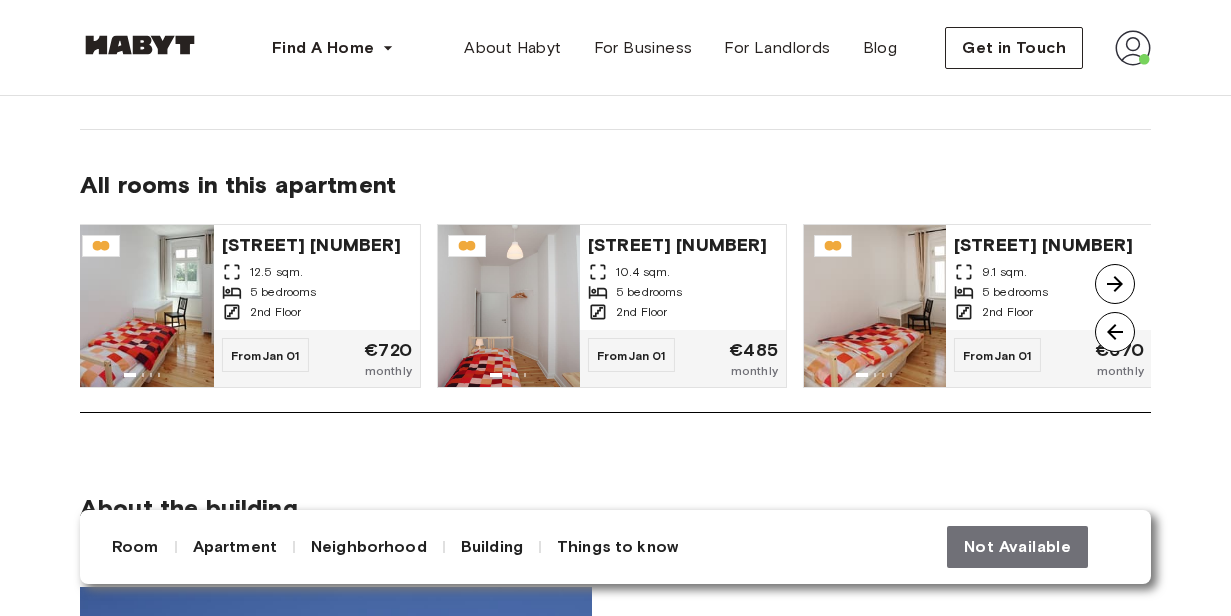 click at bounding box center (1115, 284) 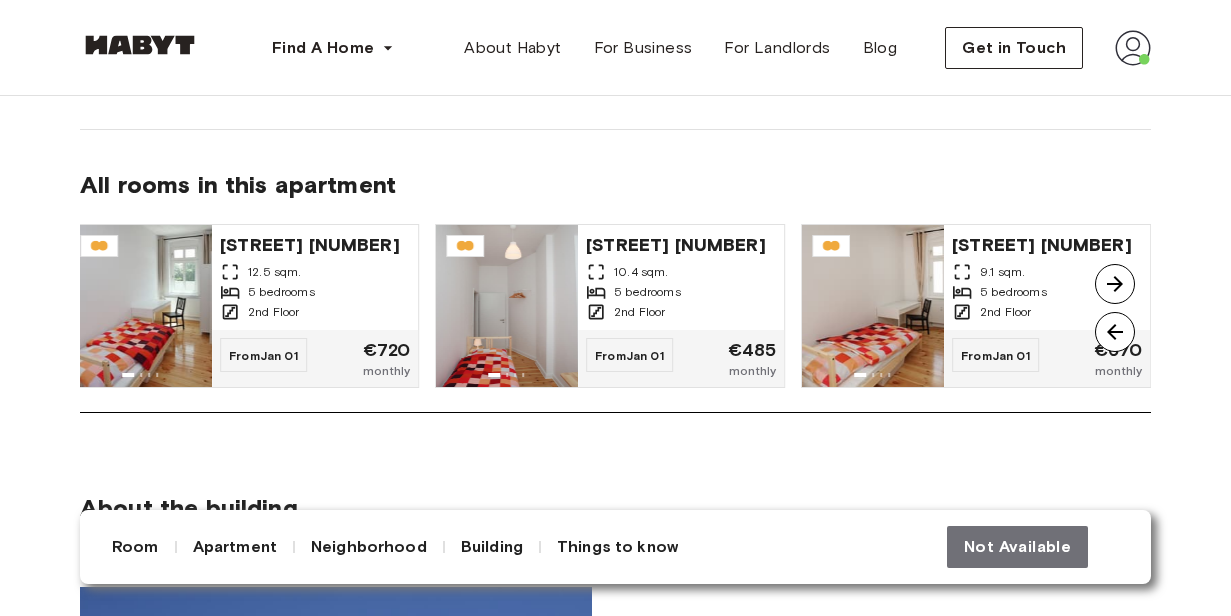 click at bounding box center (1115, 284) 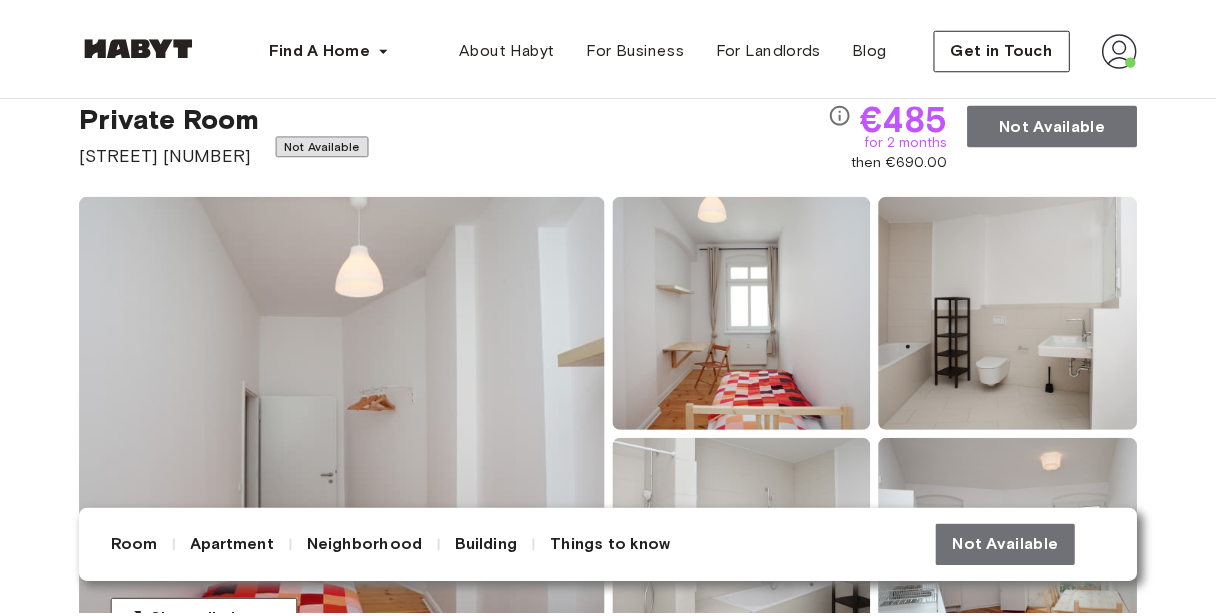 scroll, scrollTop: 0, scrollLeft: 0, axis: both 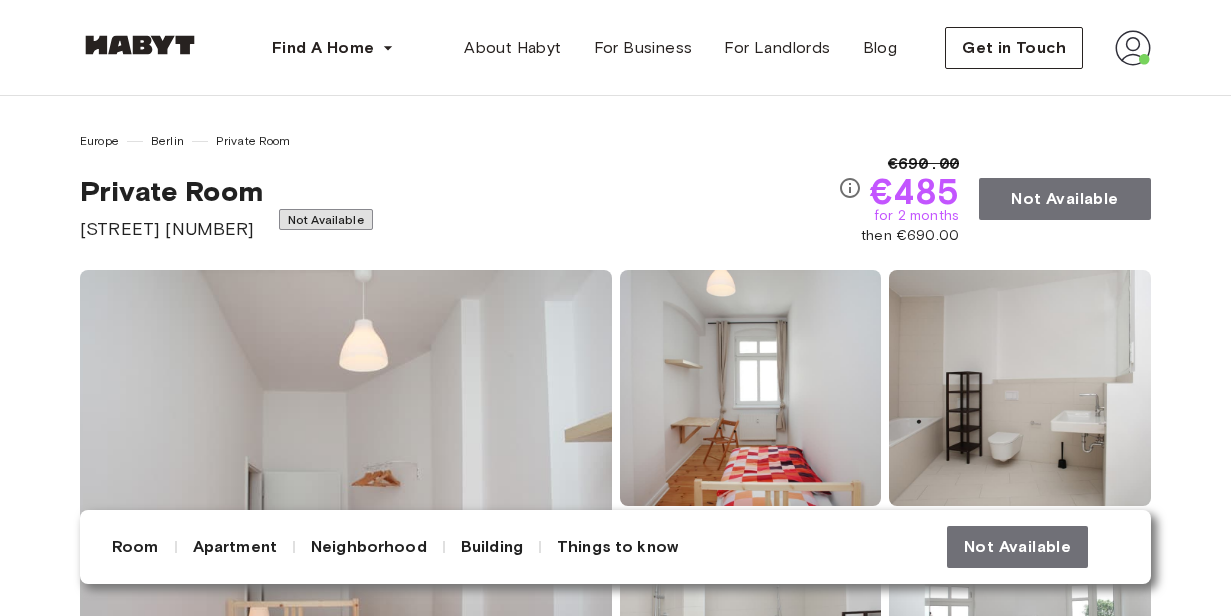 click at bounding box center (1133, 48) 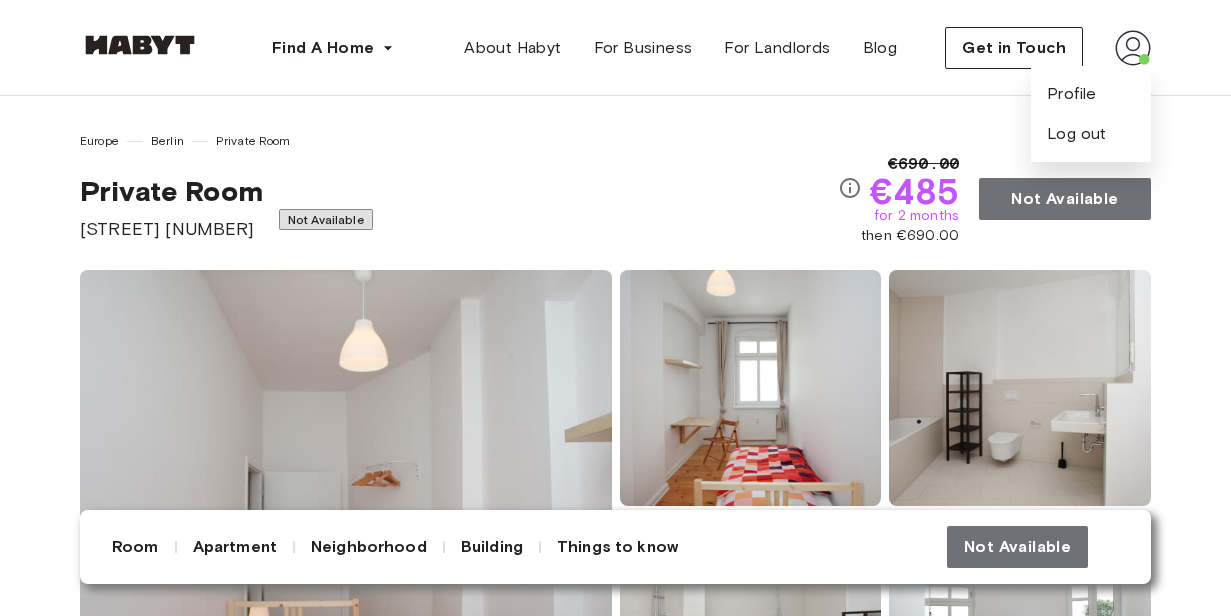 click on "Profile Log out" at bounding box center (1091, 114) 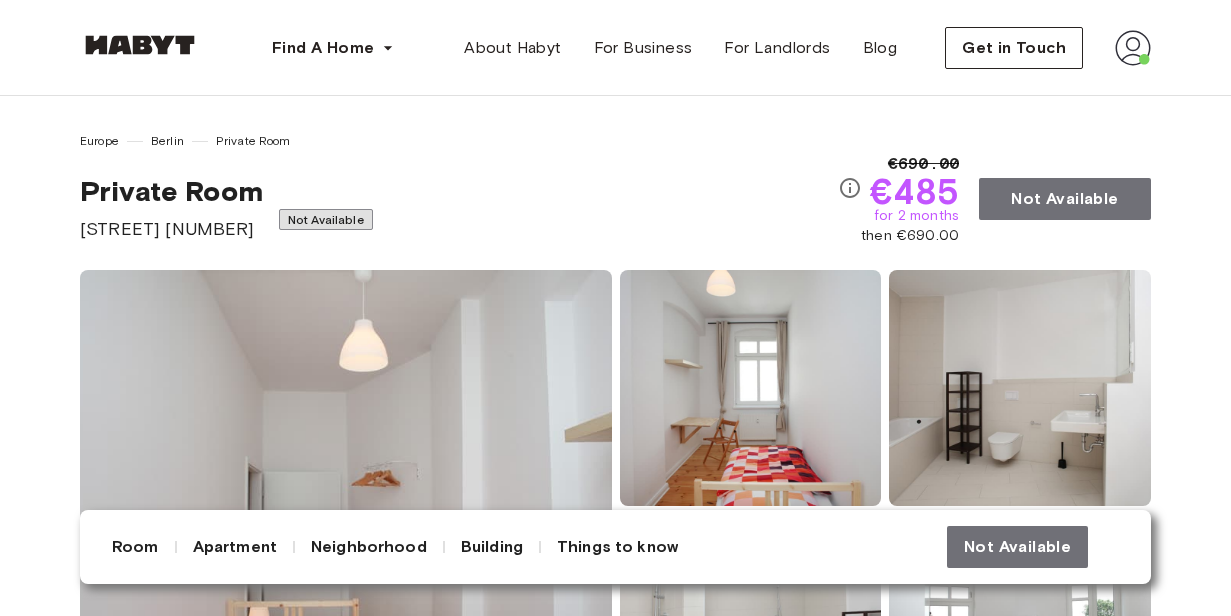 click at bounding box center (1133, 48) 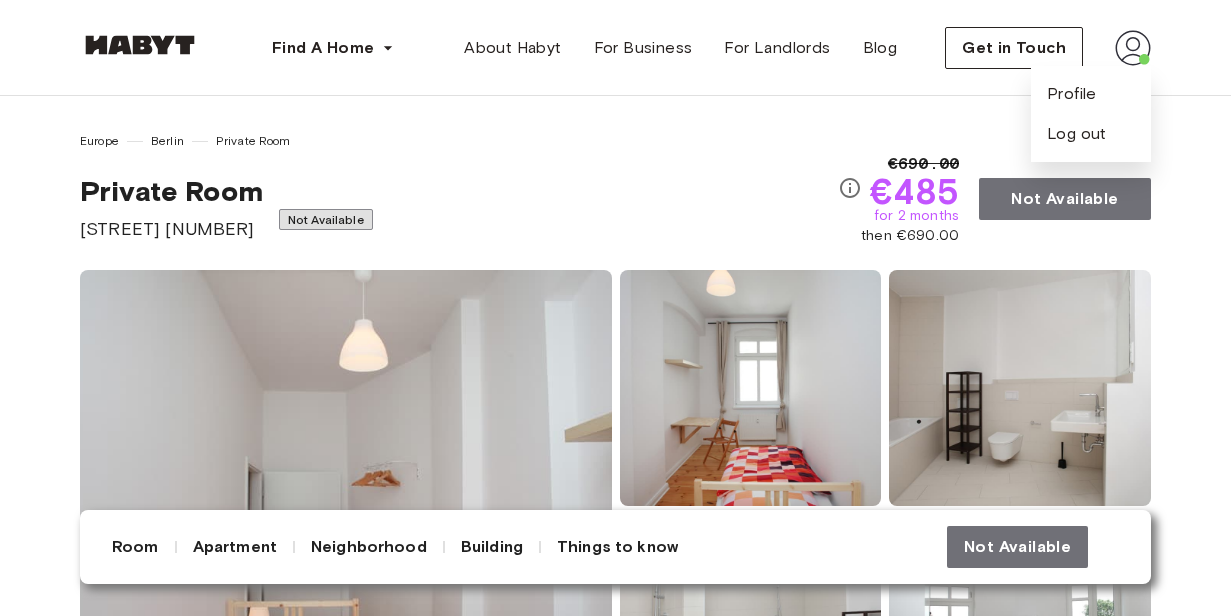 click on "Profile Log out" at bounding box center [1091, 114] 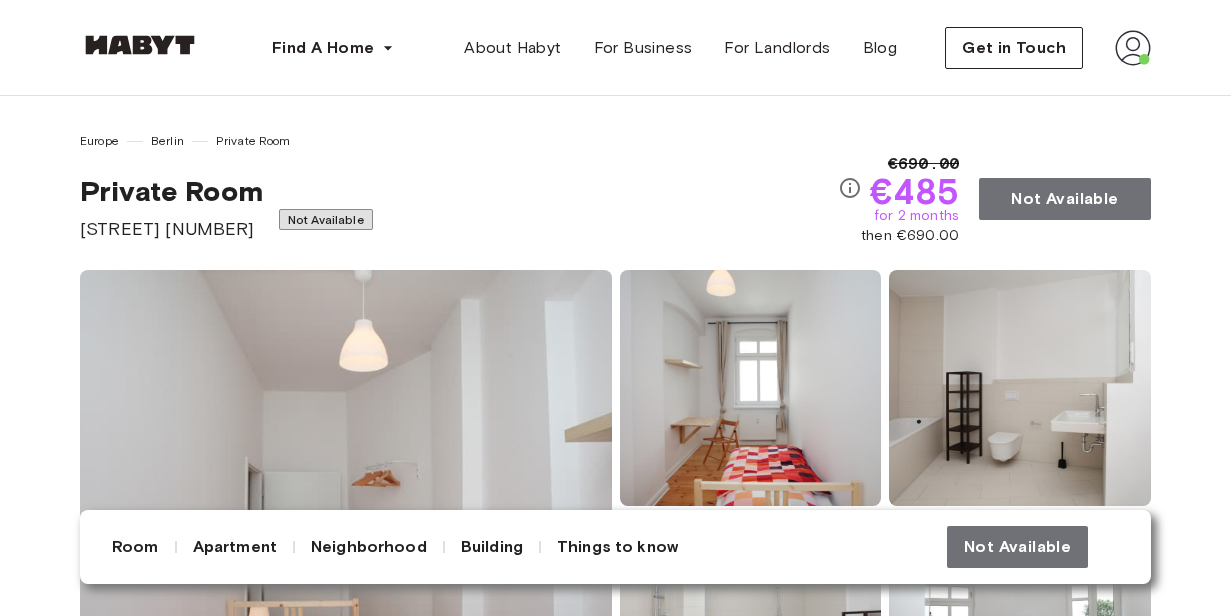 click at bounding box center [1133, 48] 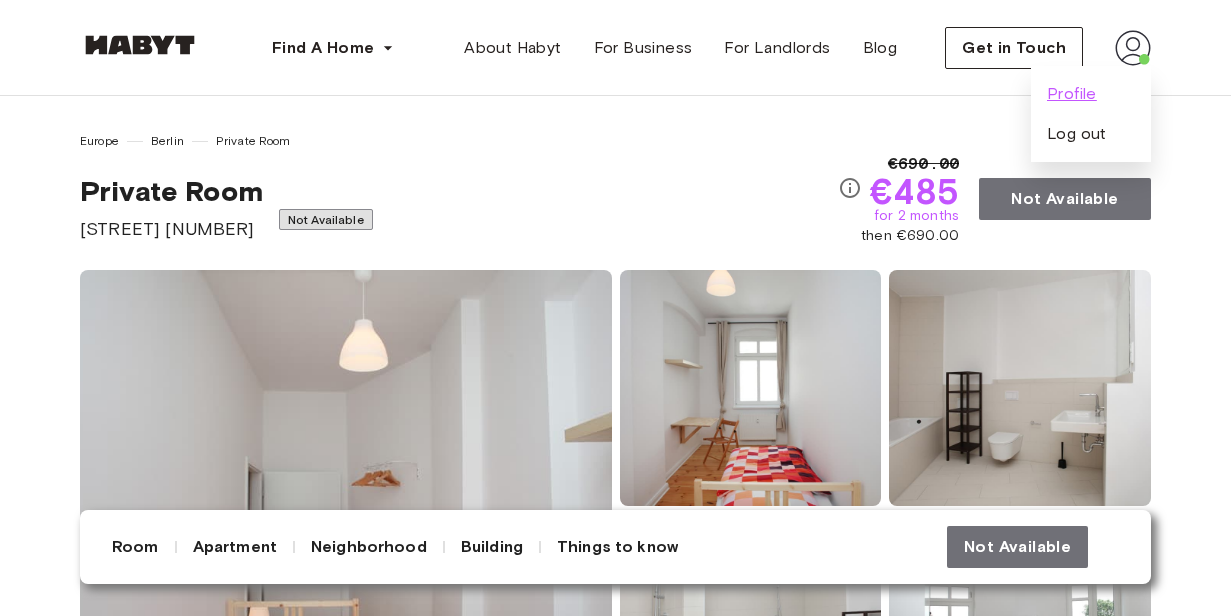 click on "Profile" at bounding box center [1072, 94] 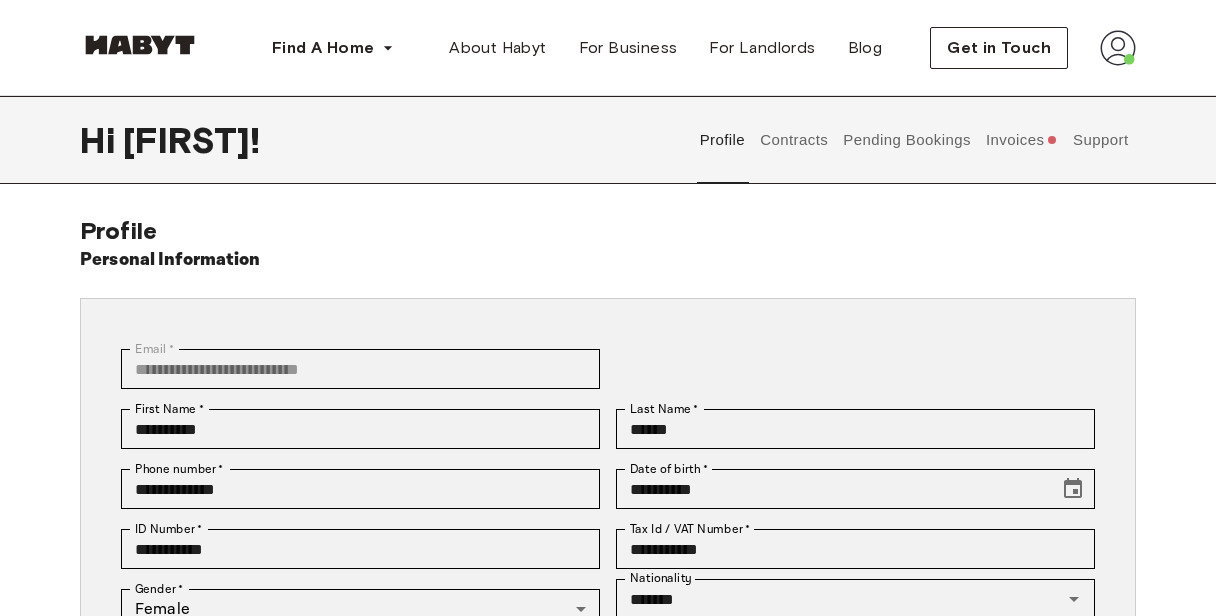 click on "Pending Bookings" at bounding box center [907, 140] 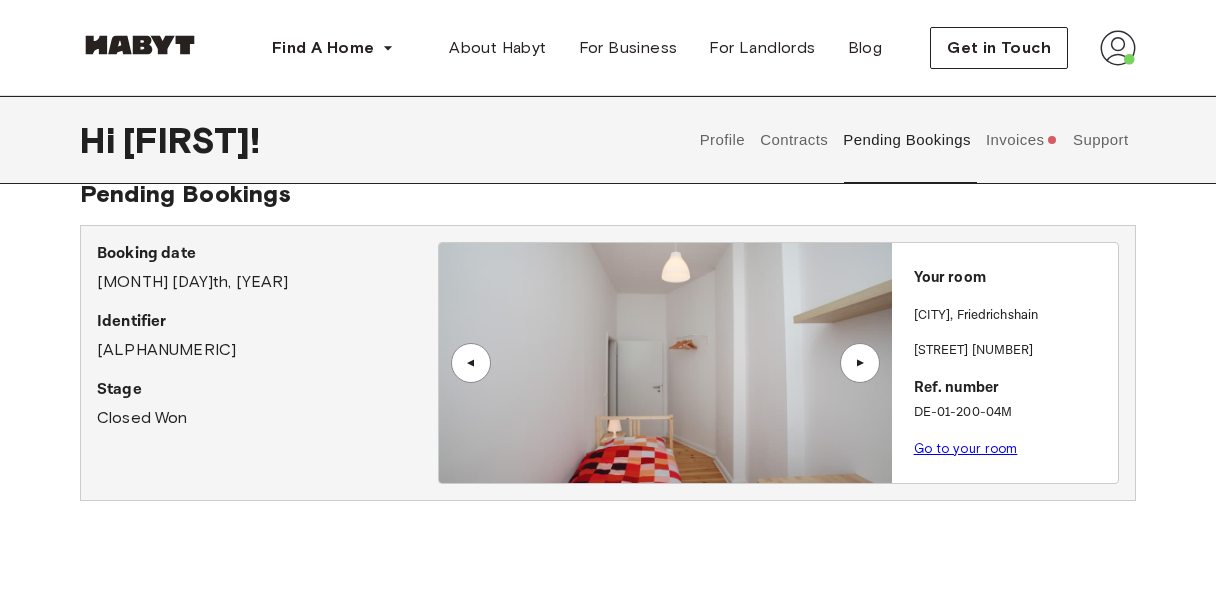 scroll, scrollTop: 52, scrollLeft: 0, axis: vertical 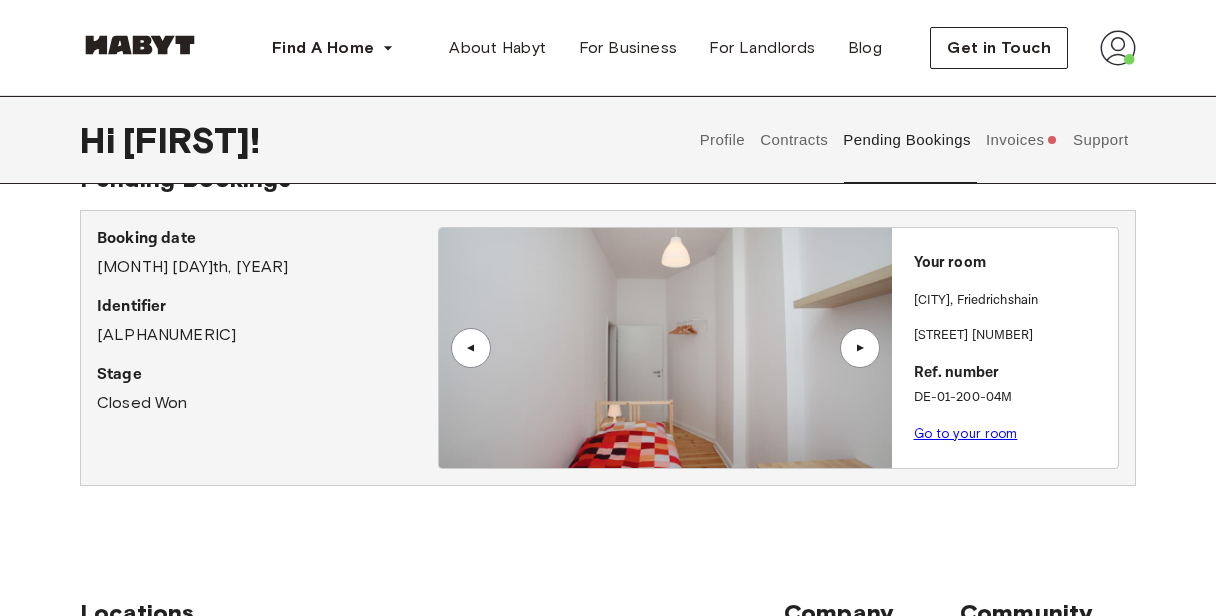 click on "▲" at bounding box center [860, 348] 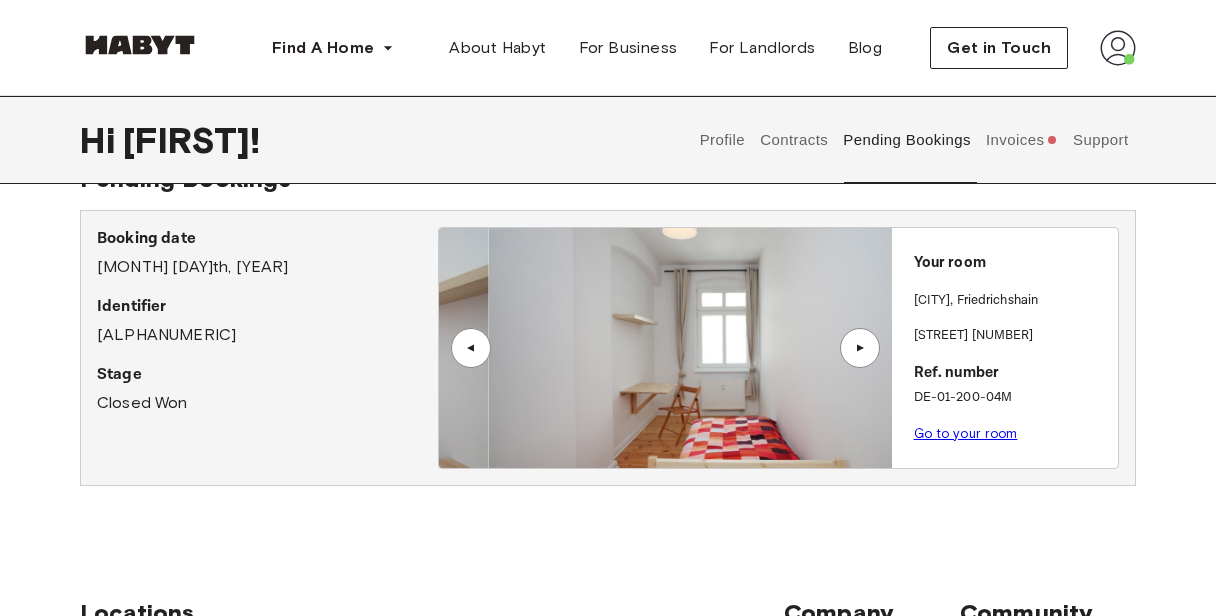 click on "▲" at bounding box center [860, 348] 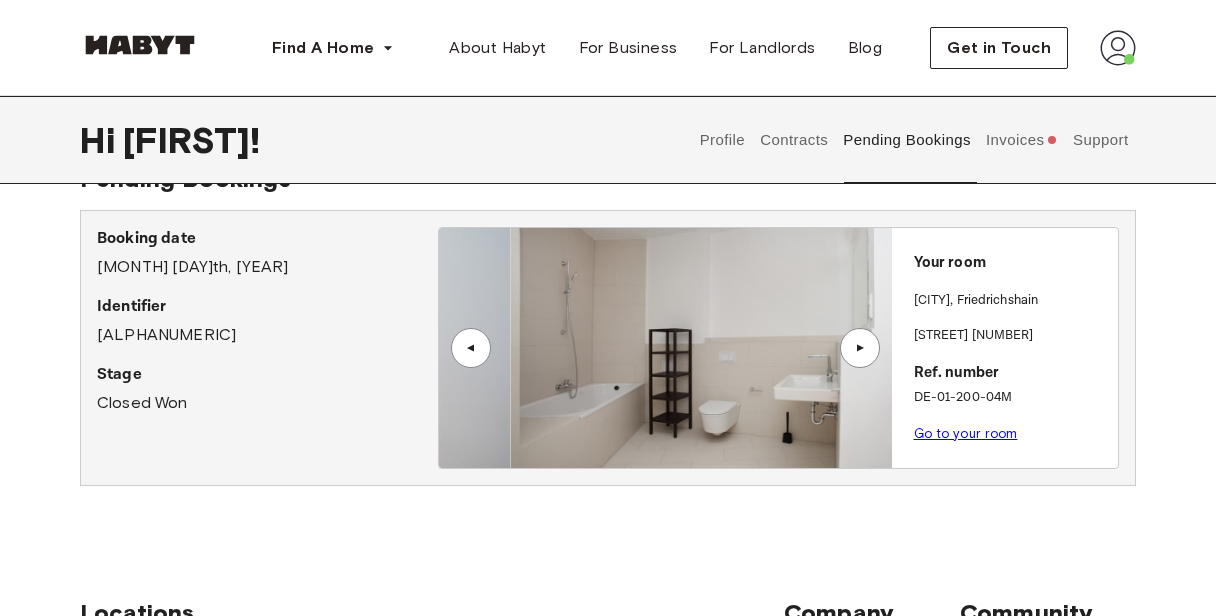 click on "▲" at bounding box center [860, 348] 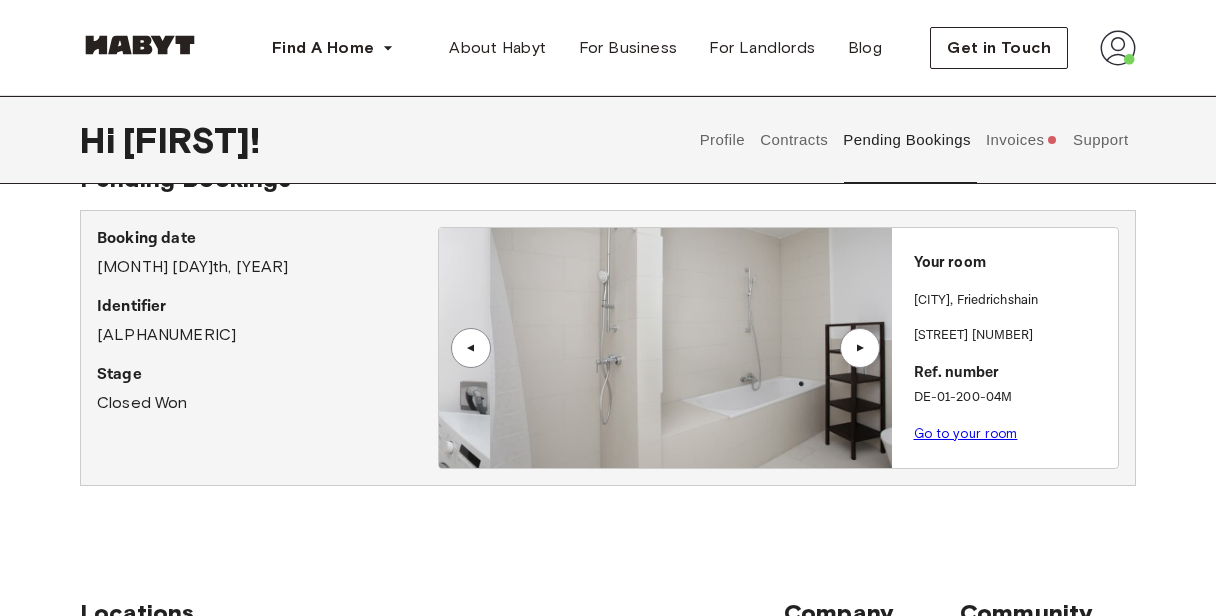 click on "▲" at bounding box center [860, 348] 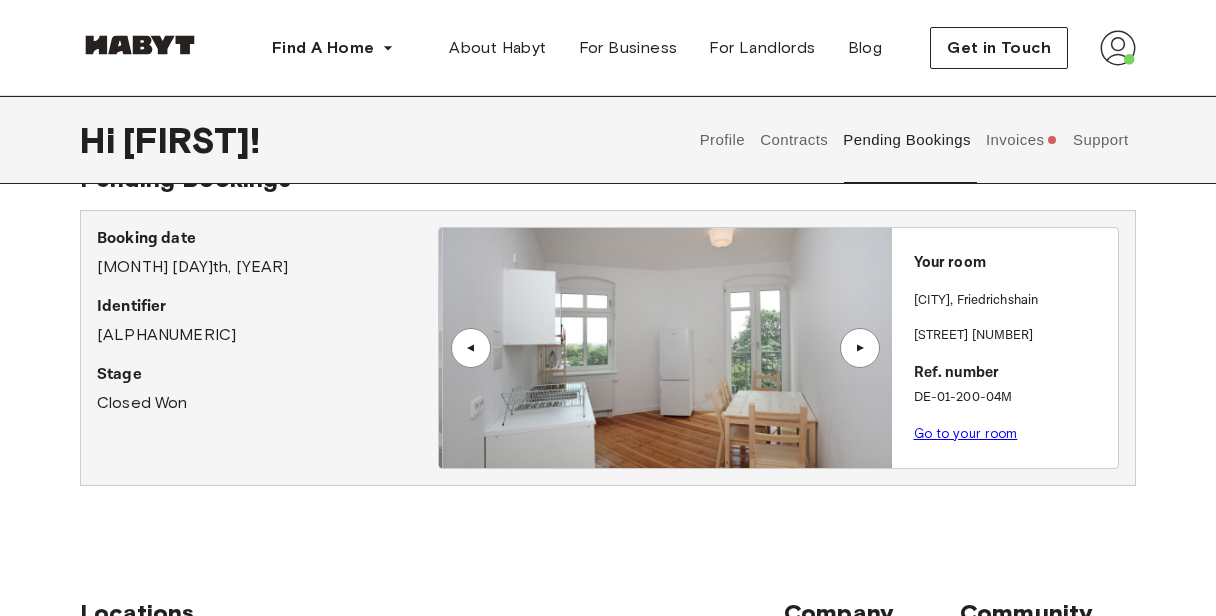 click at bounding box center (668, 348) 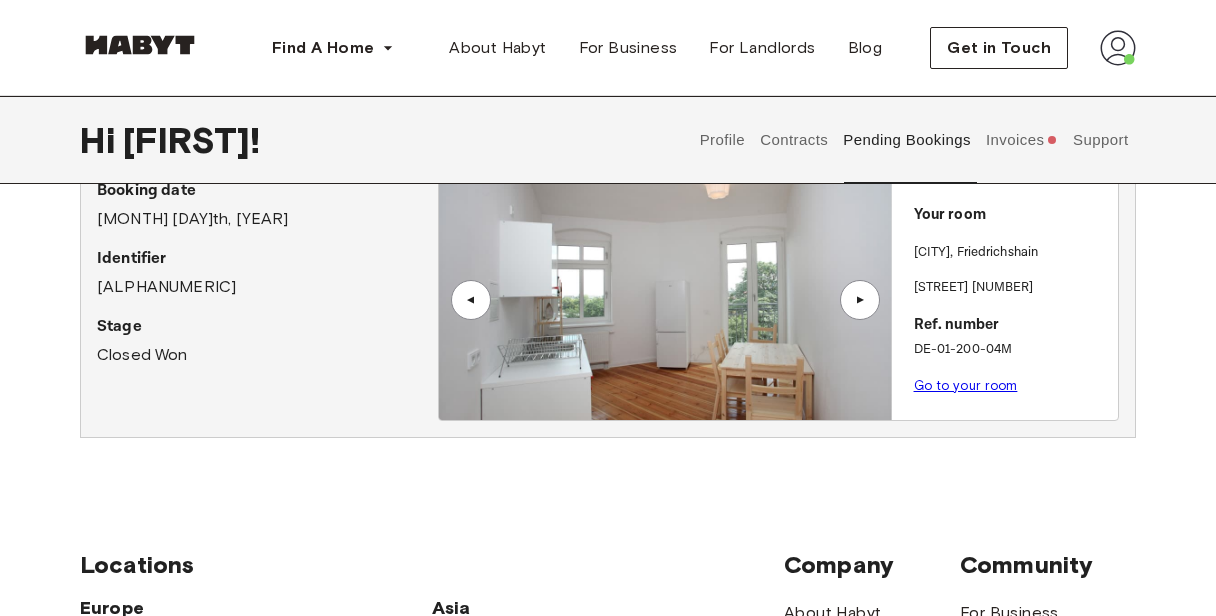 scroll, scrollTop: 102, scrollLeft: 0, axis: vertical 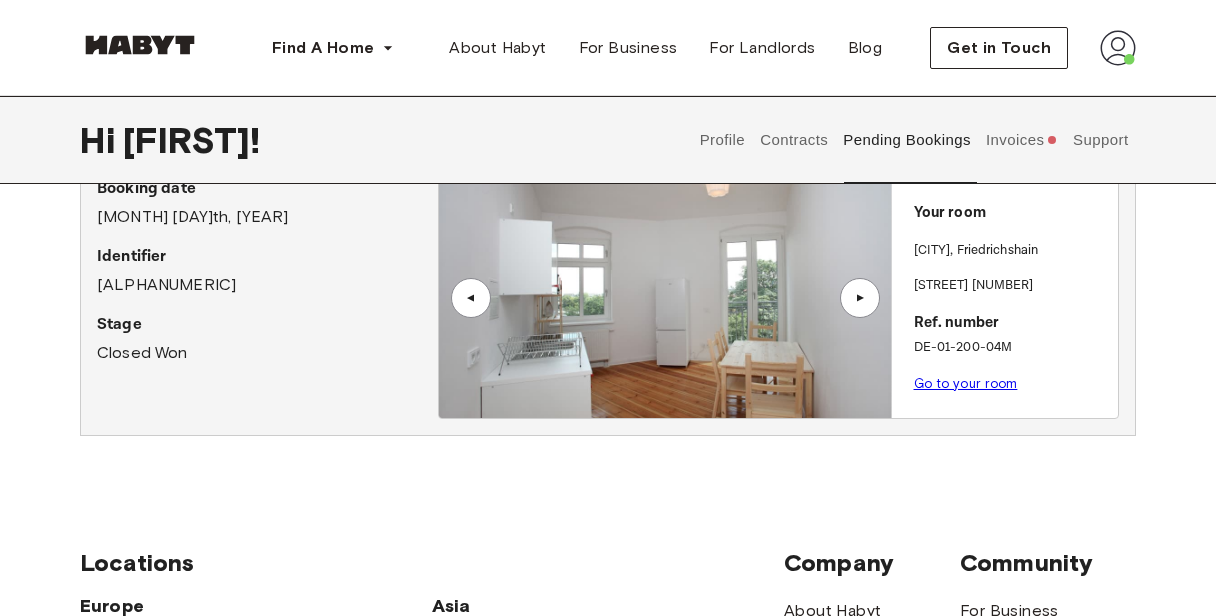 click at bounding box center [665, 298] 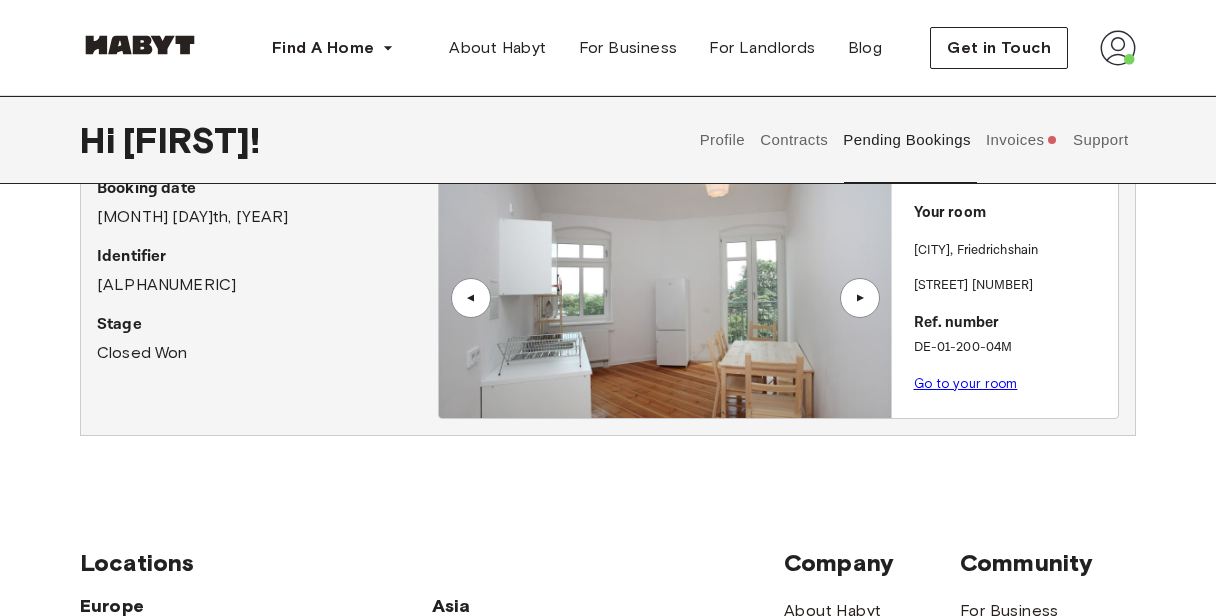 click on "Go to your room" at bounding box center [1012, 384] 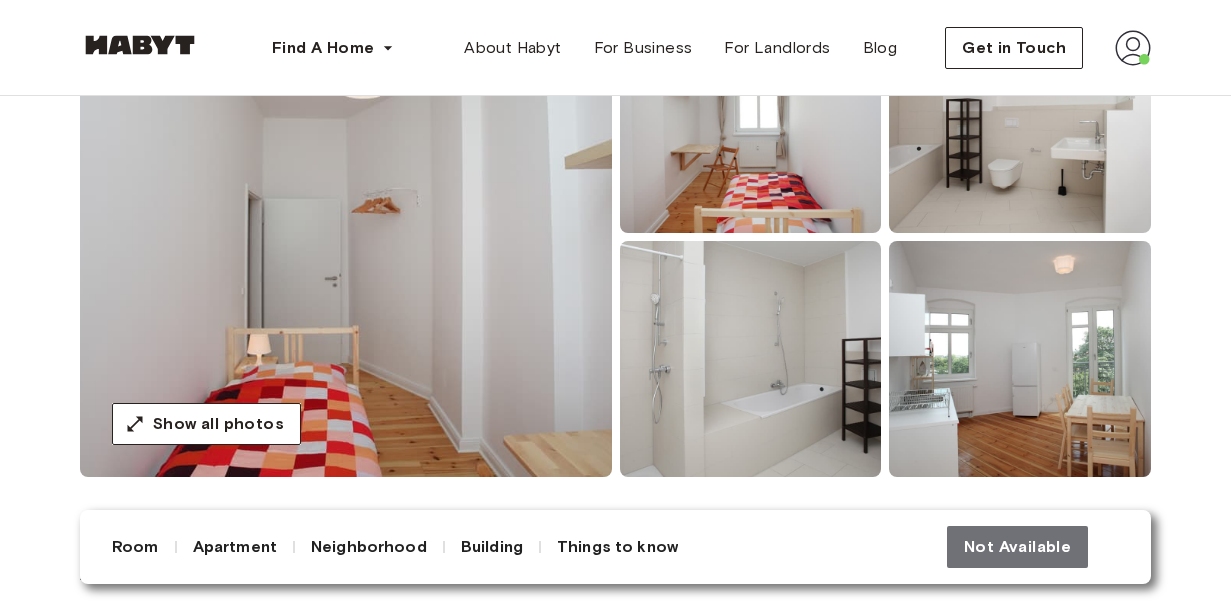 scroll, scrollTop: 275, scrollLeft: 0, axis: vertical 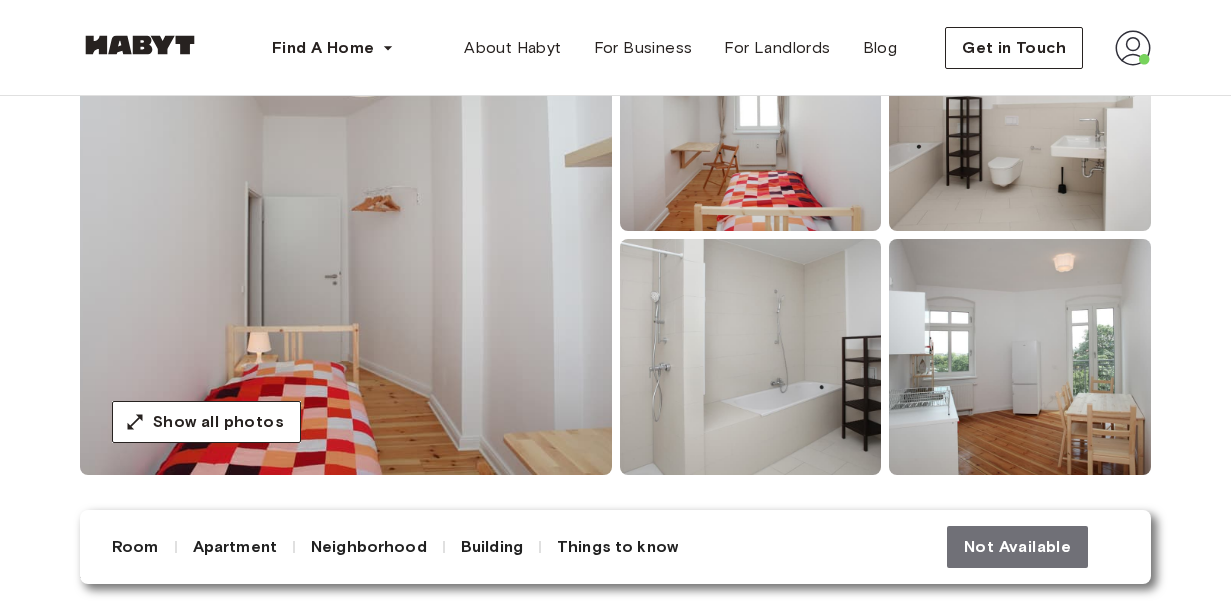 click at bounding box center (346, 235) 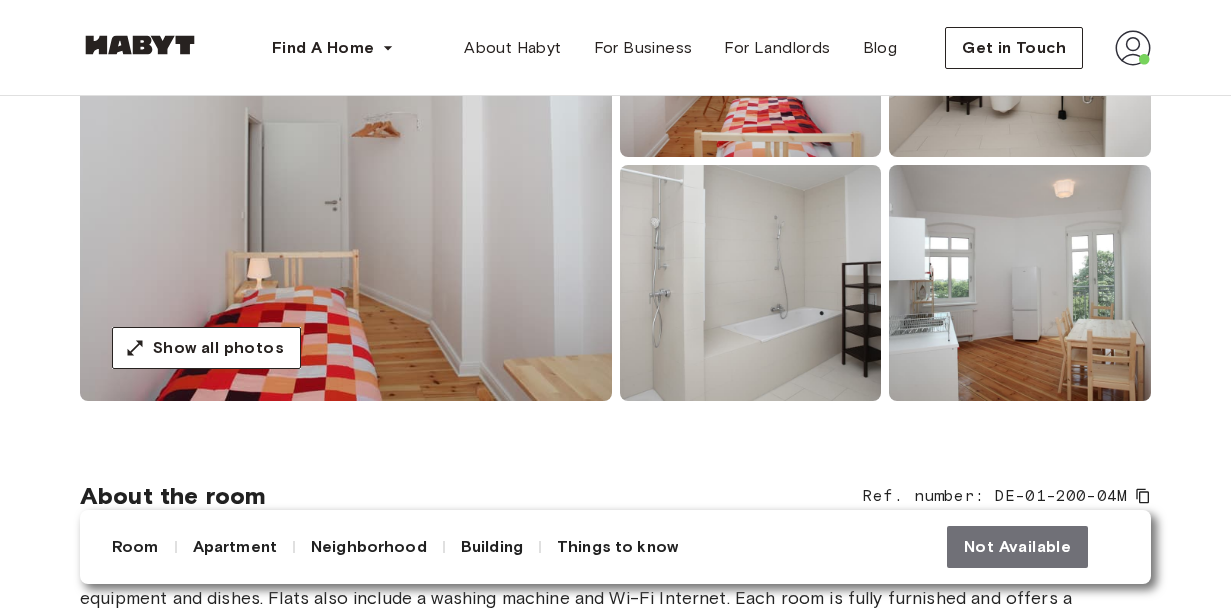 scroll, scrollTop: 229, scrollLeft: 0, axis: vertical 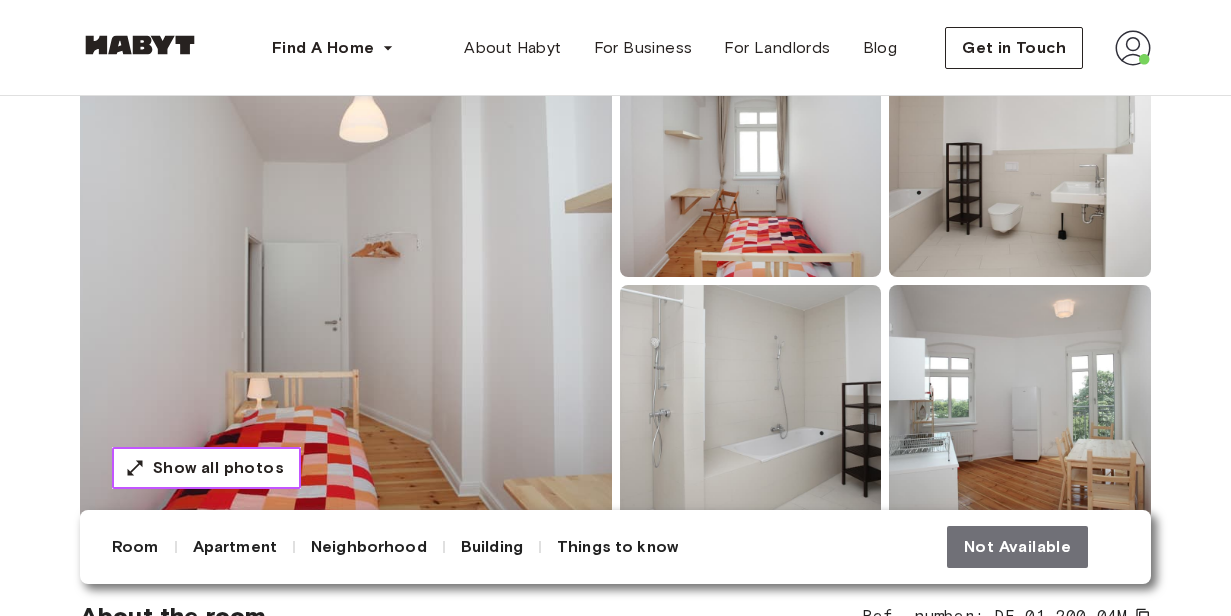 click on "Show all photos" at bounding box center [218, 468] 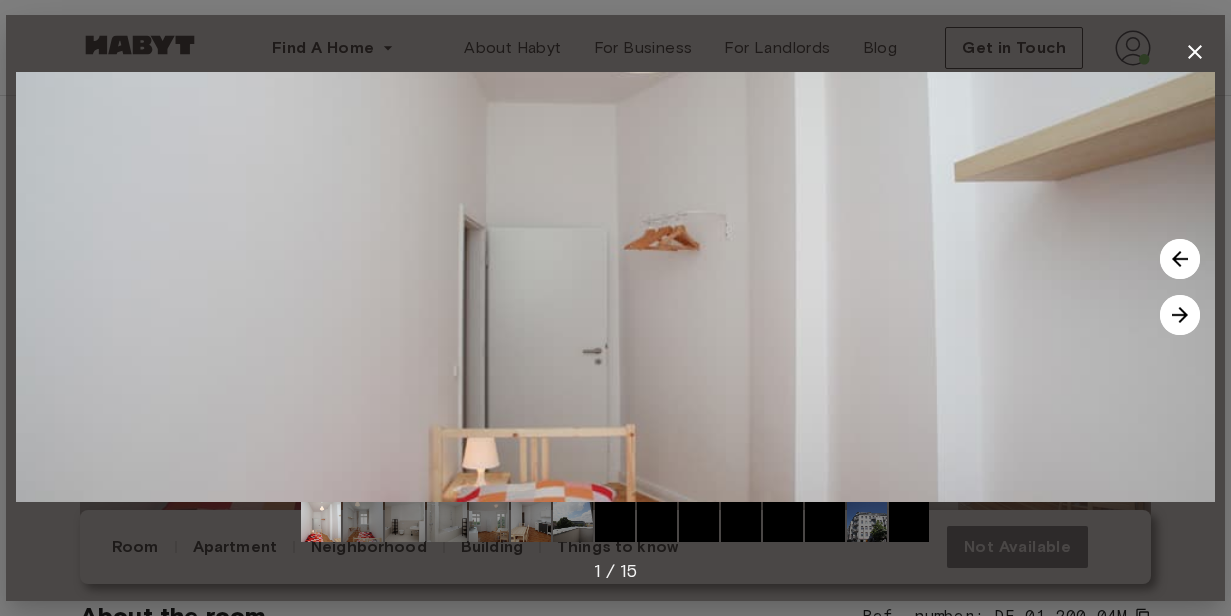 click at bounding box center [1180, 315] 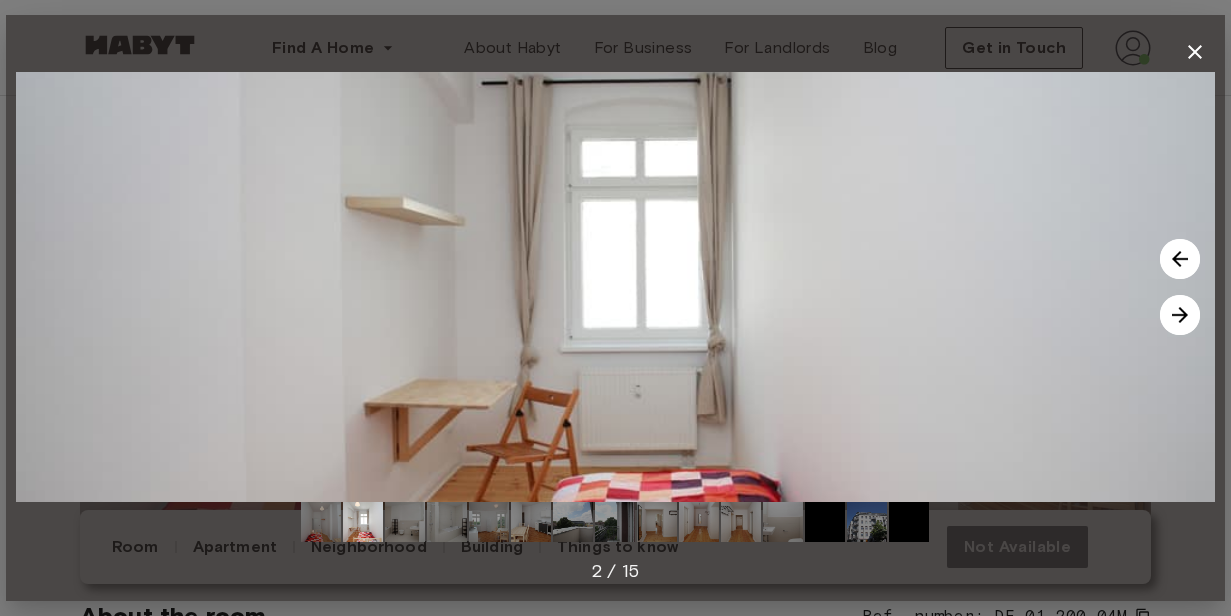 click at bounding box center [1180, 315] 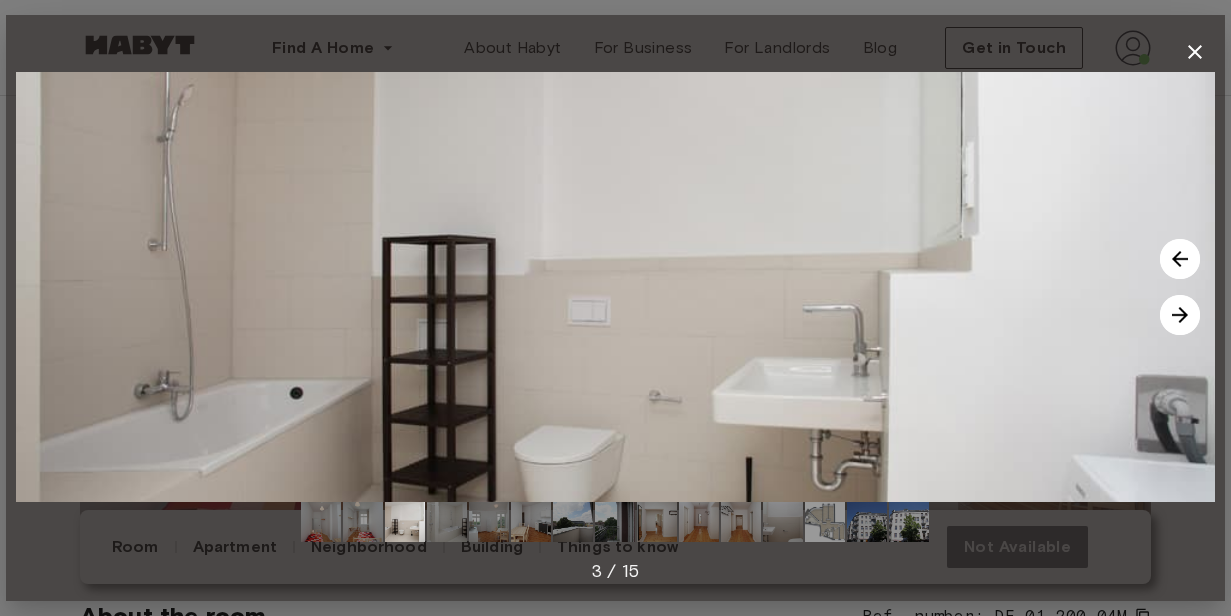 click at bounding box center [1180, 315] 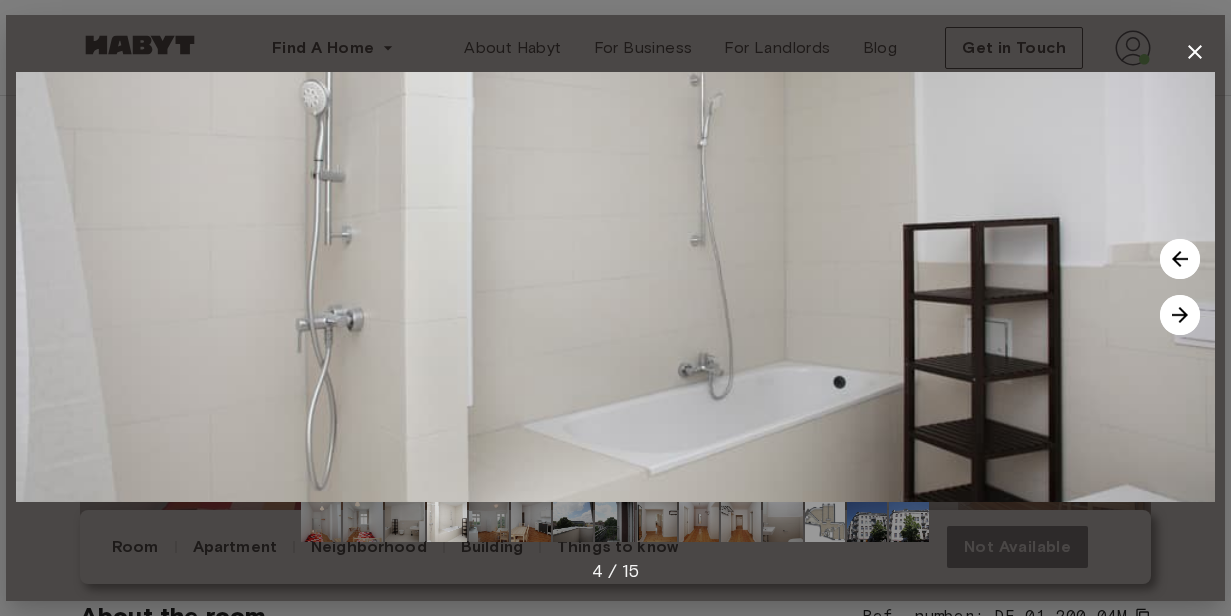 click at bounding box center [1180, 315] 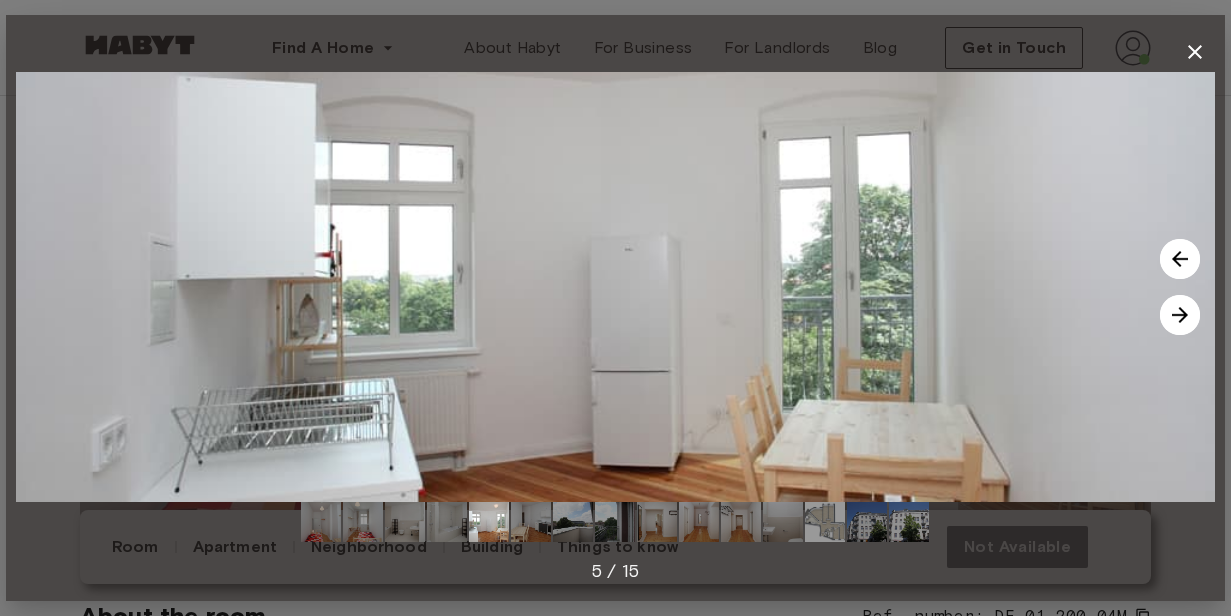 click at bounding box center (1180, 315) 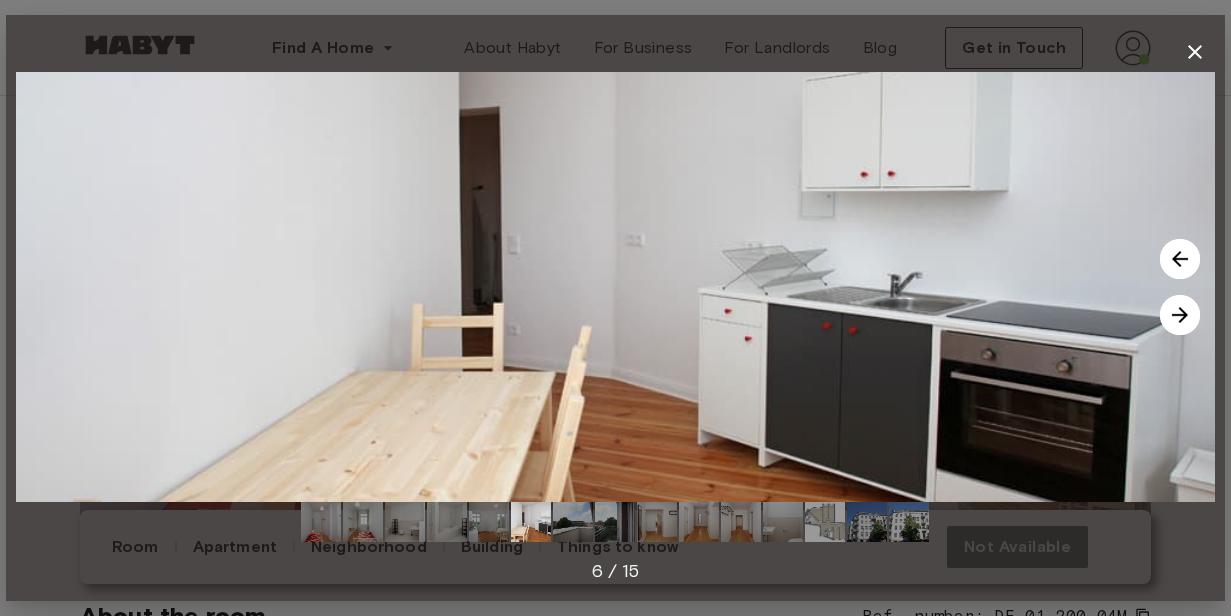 click at bounding box center (1180, 315) 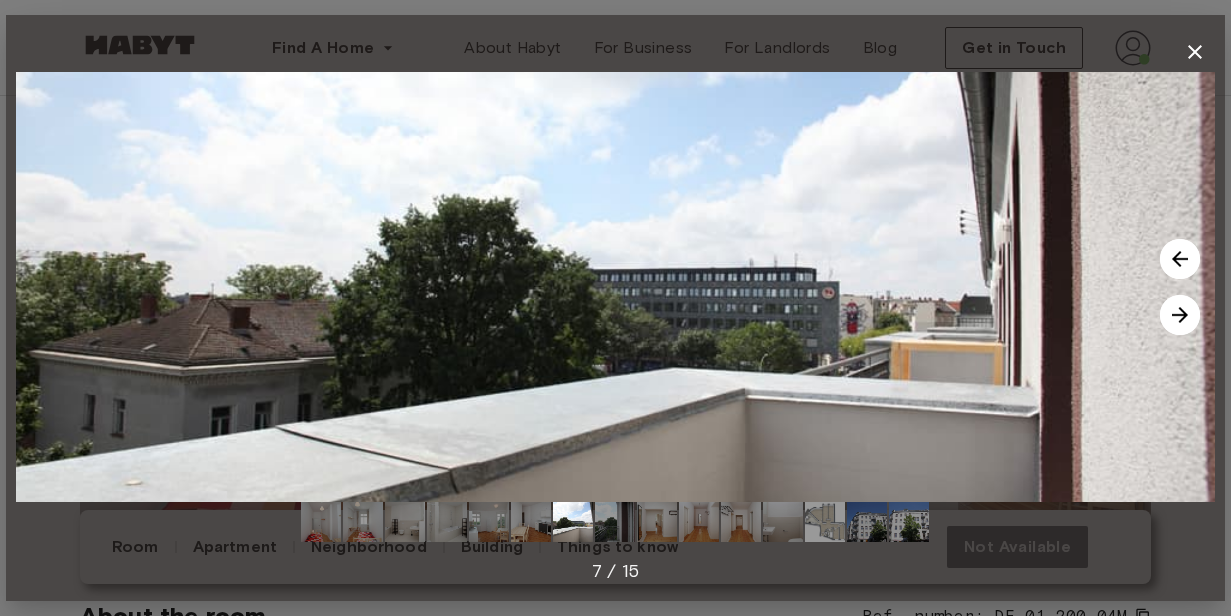 click at bounding box center [1180, 315] 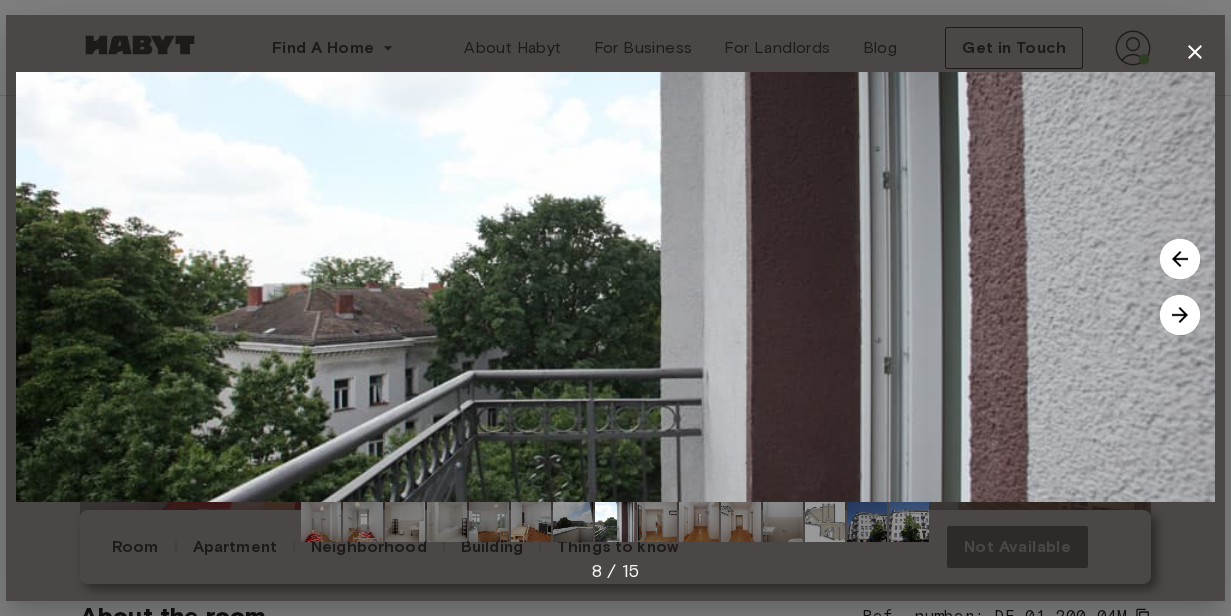 click at bounding box center (1180, 315) 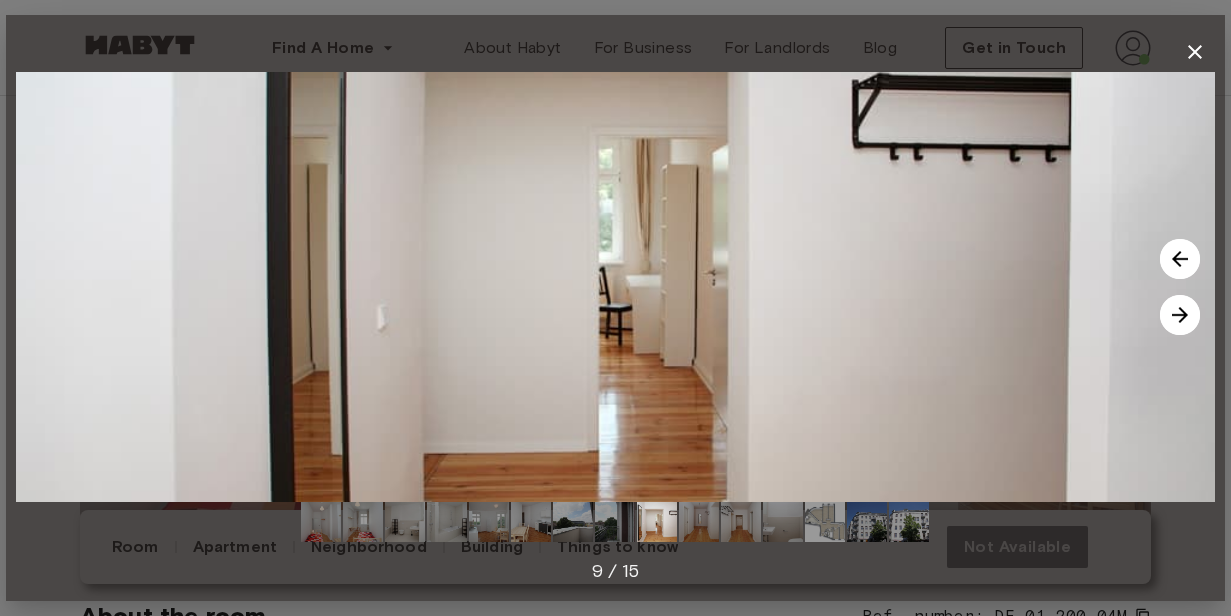 click 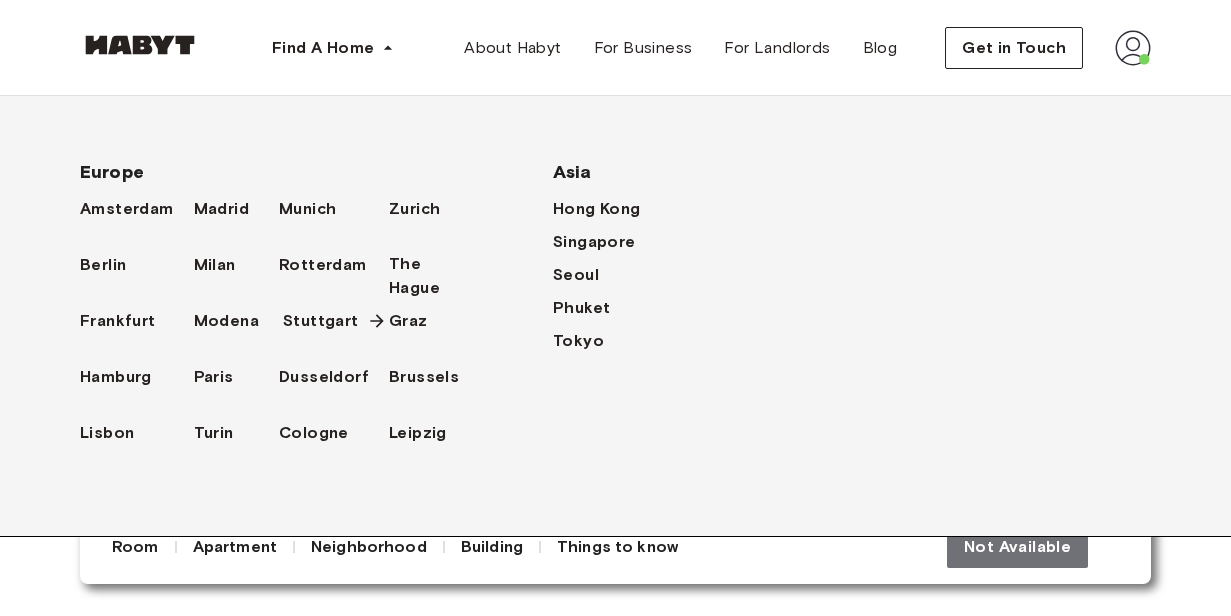 scroll, scrollTop: 440, scrollLeft: 0, axis: vertical 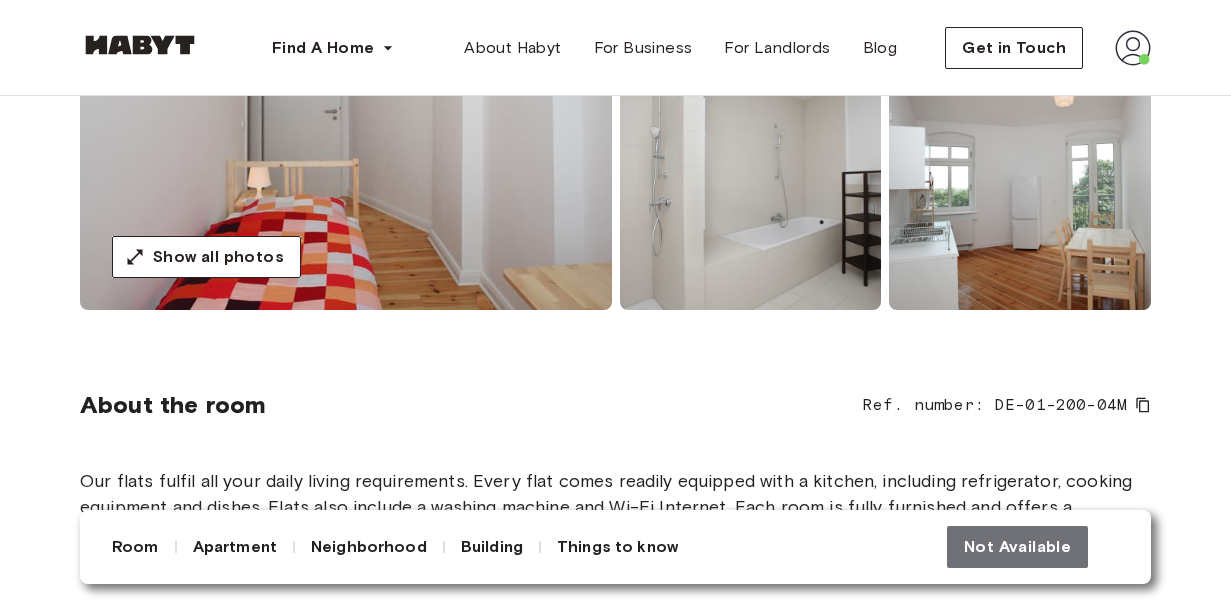 click on "Building" at bounding box center [492, 547] 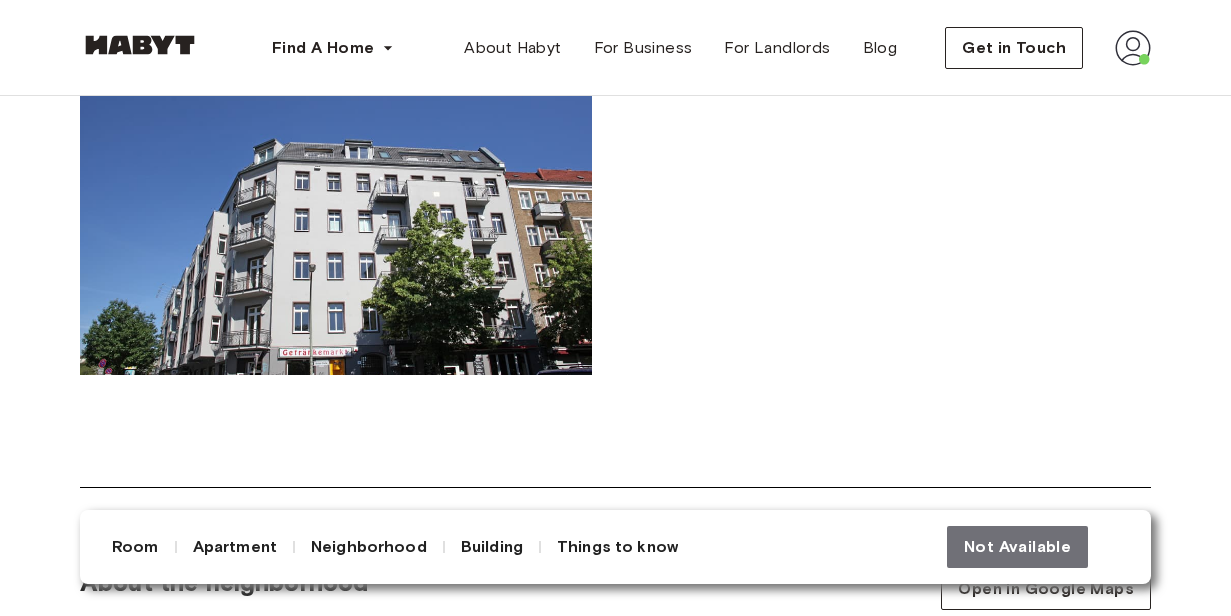 scroll, scrollTop: 2045, scrollLeft: 0, axis: vertical 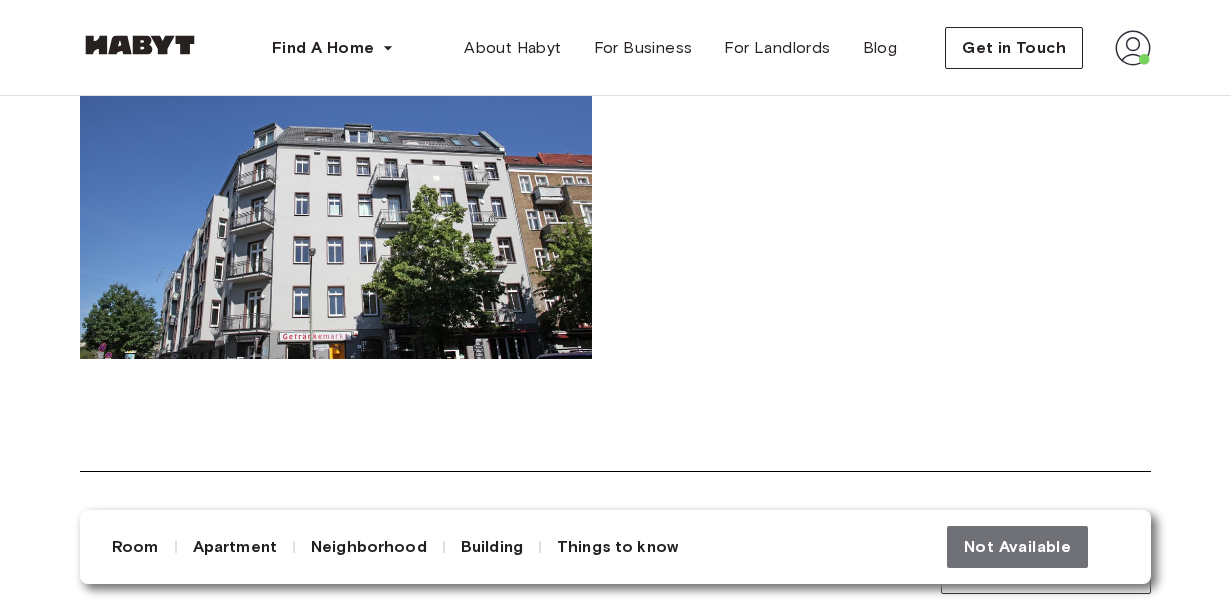 click on "Apartment" at bounding box center (235, 547) 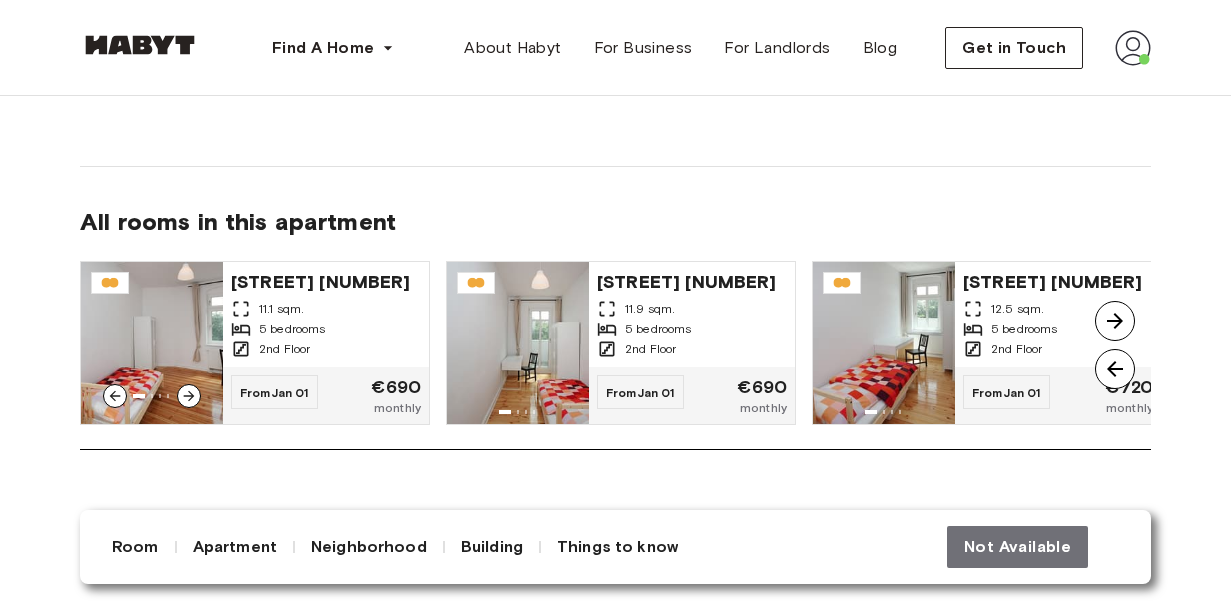 scroll, scrollTop: 1462, scrollLeft: 0, axis: vertical 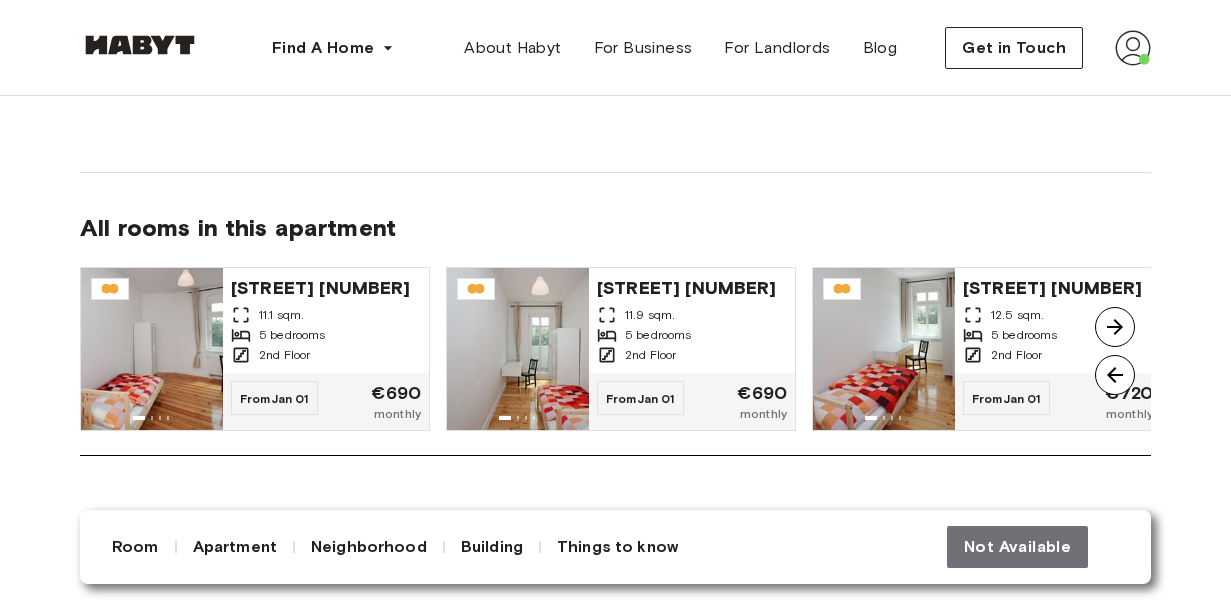 click at bounding box center [1115, 327] 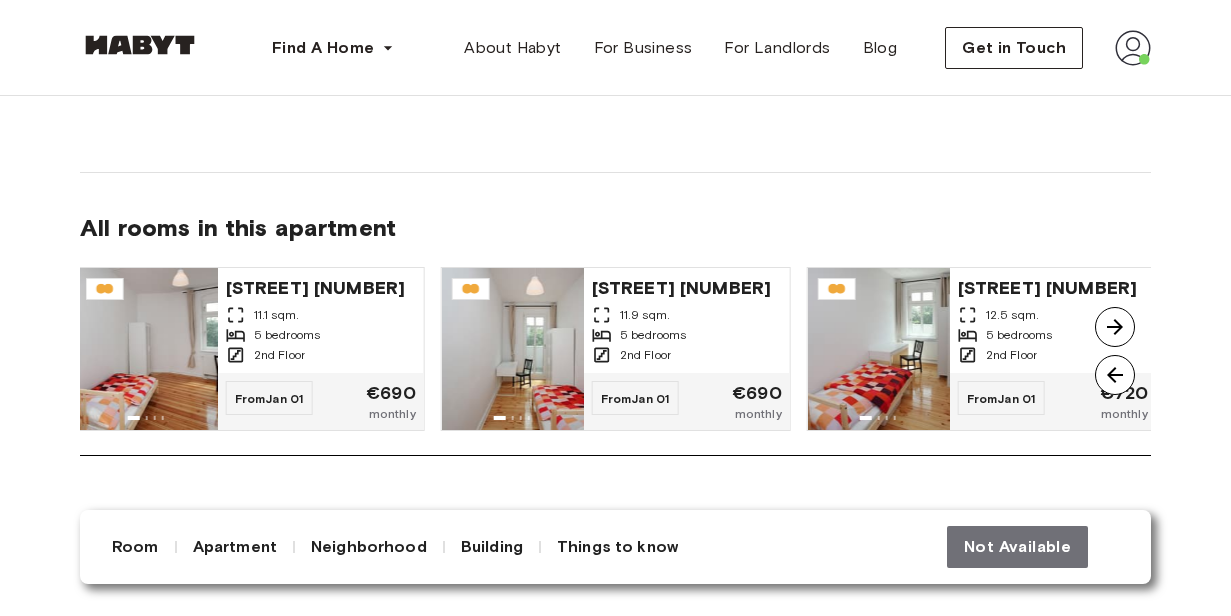 click at bounding box center (1115, 327) 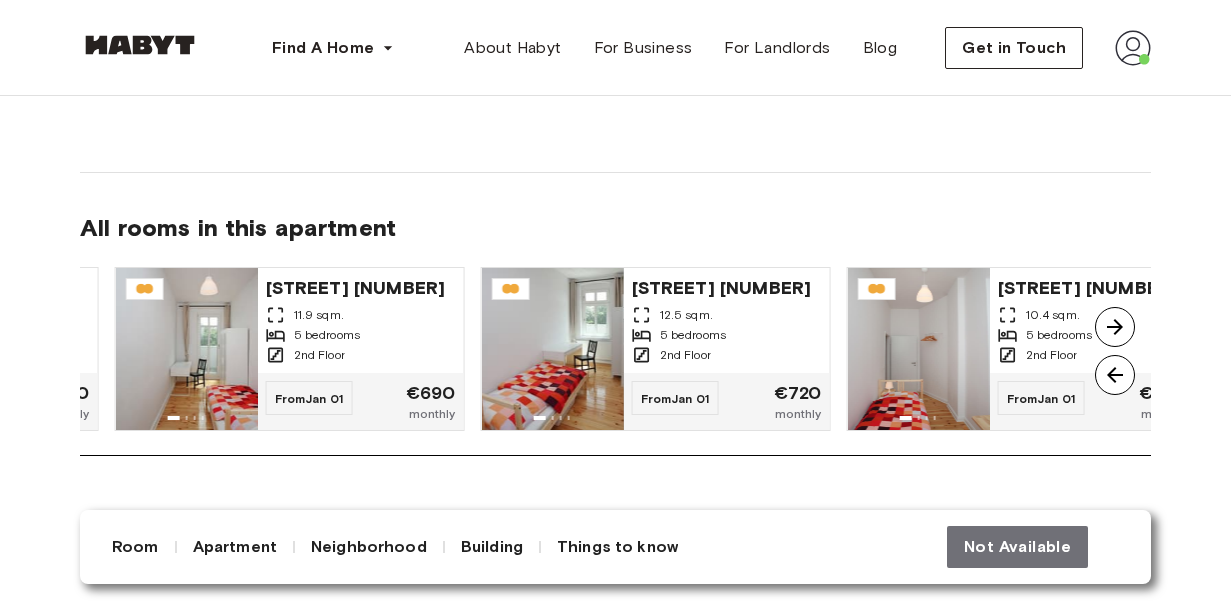 click at bounding box center [1115, 327] 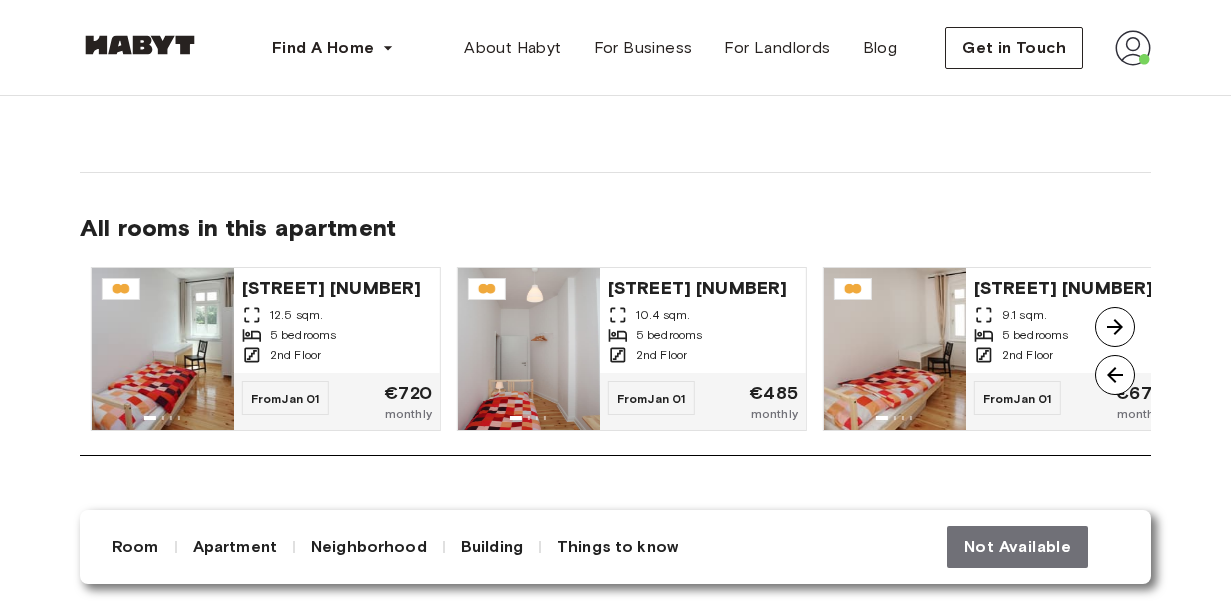 click at bounding box center [1115, 327] 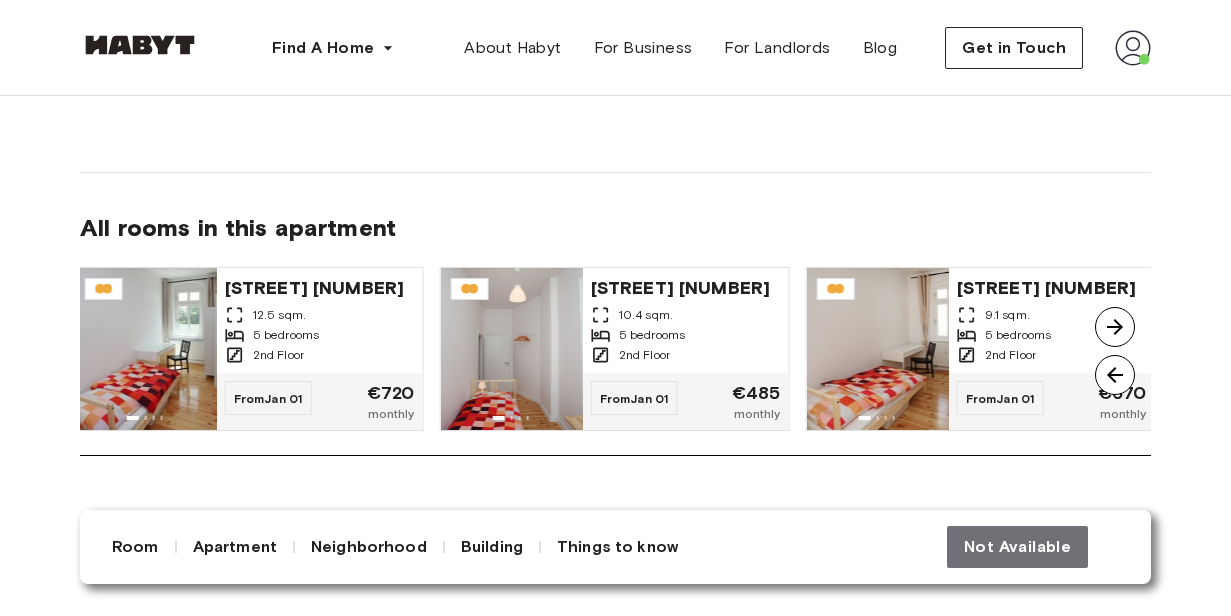 click at bounding box center [1115, 327] 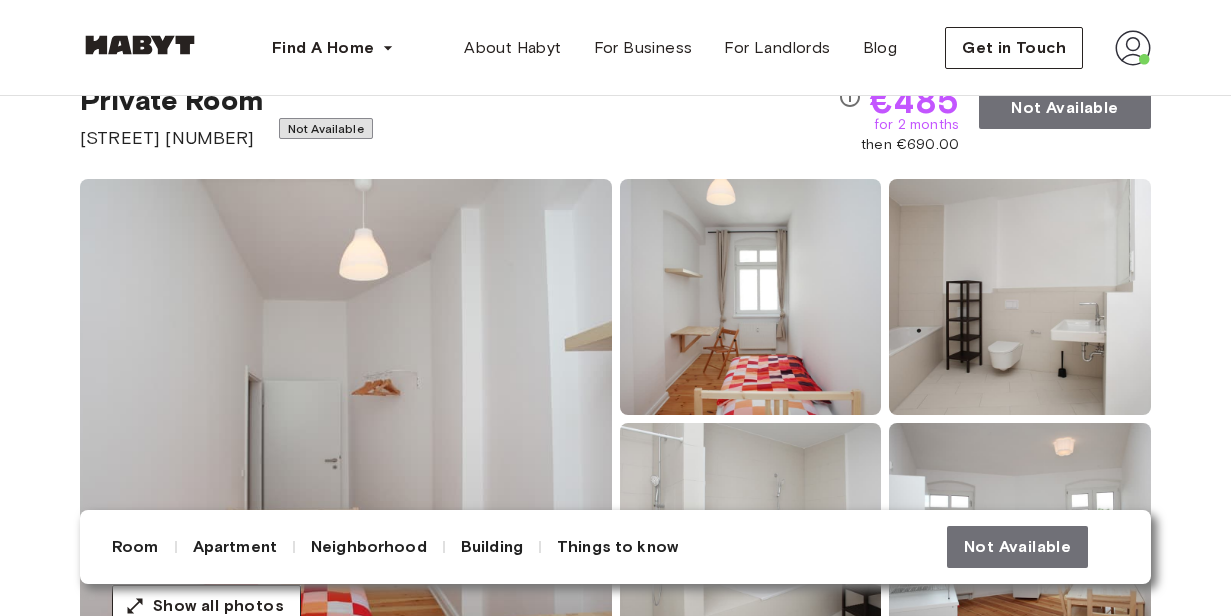 scroll, scrollTop: 0, scrollLeft: 0, axis: both 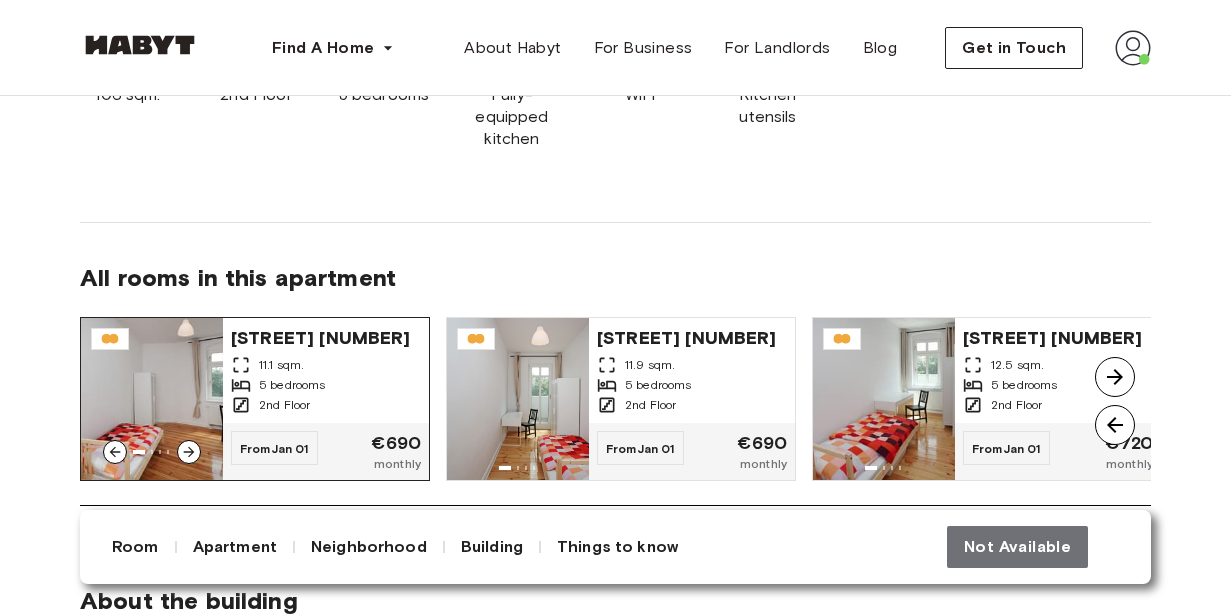 click on "5 bedrooms" at bounding box center [326, 385] 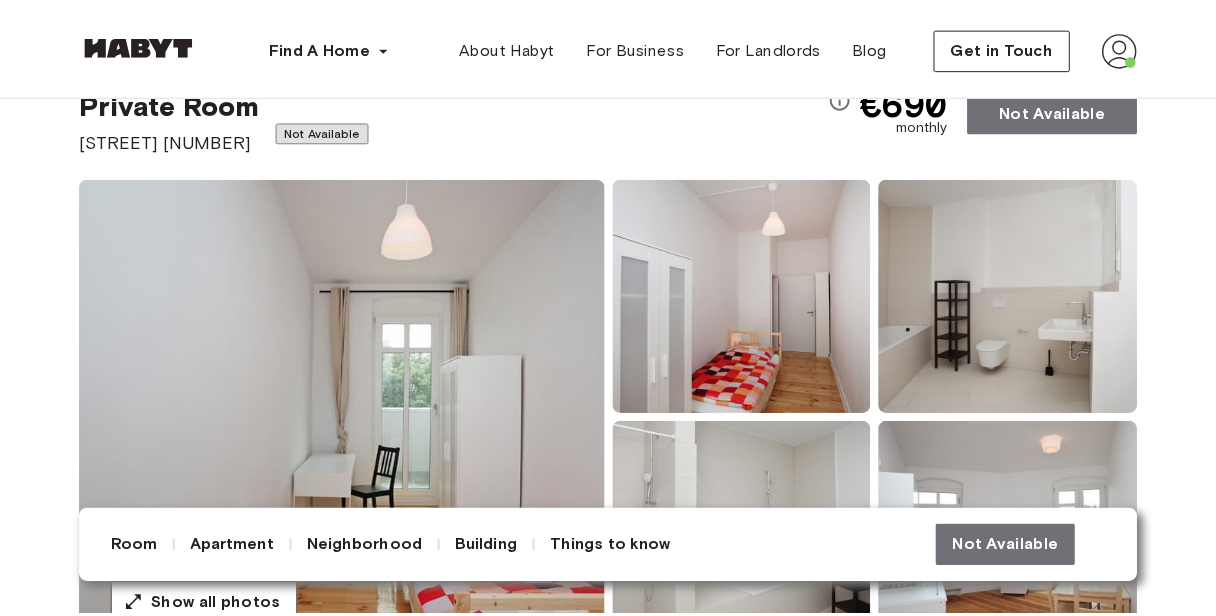 scroll, scrollTop: 0, scrollLeft: 0, axis: both 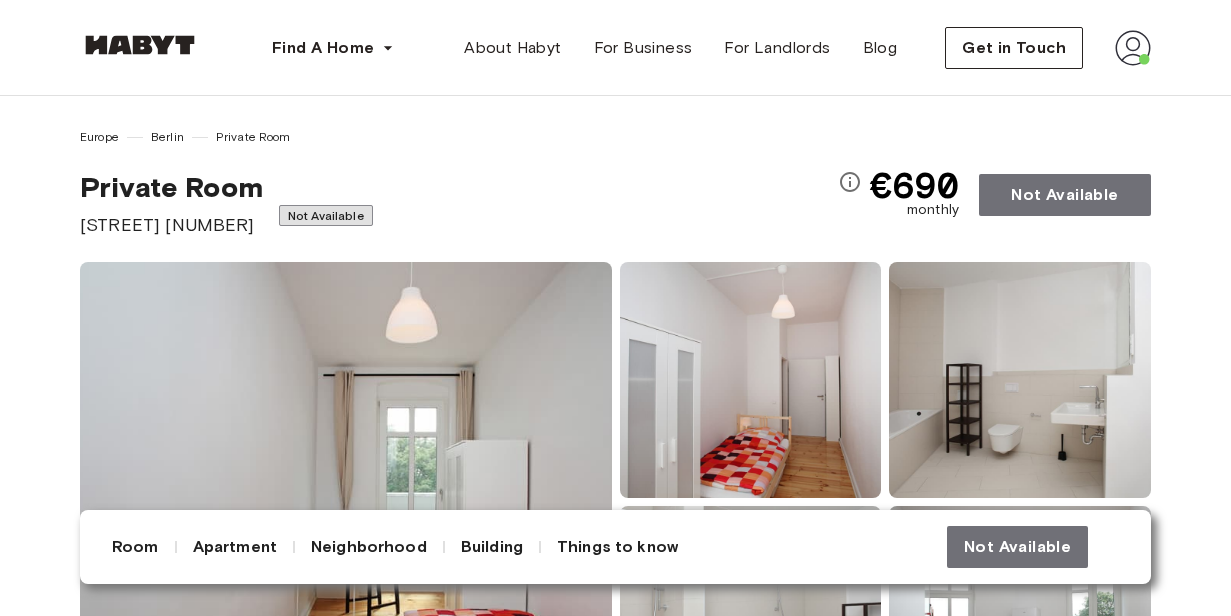 click at bounding box center [1133, 48] 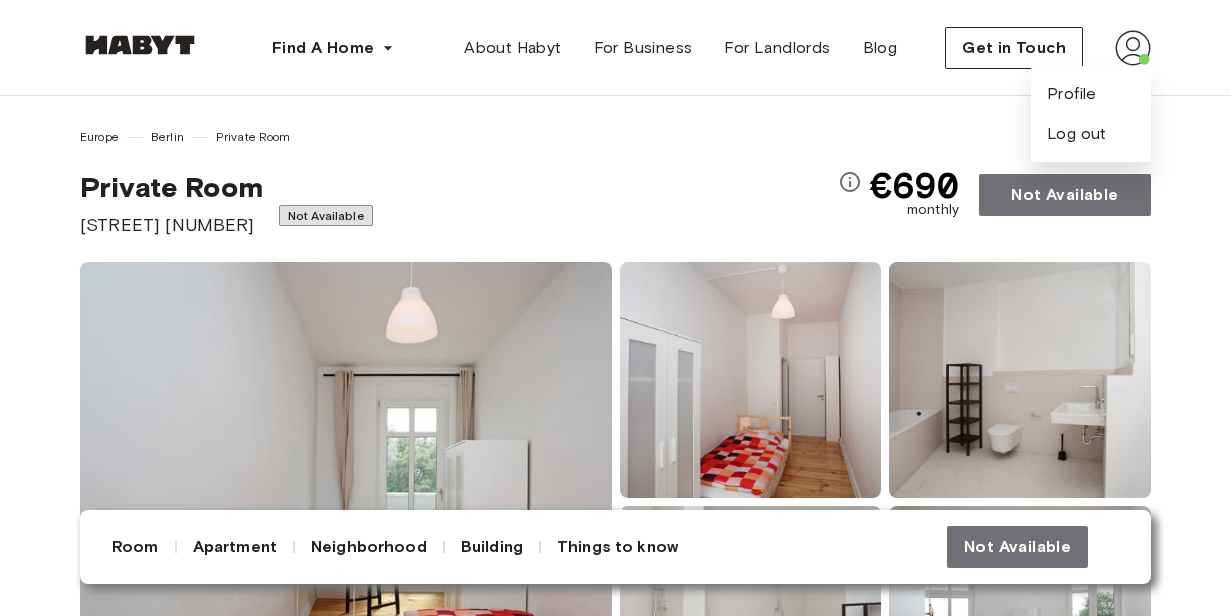 click at bounding box center [1133, 48] 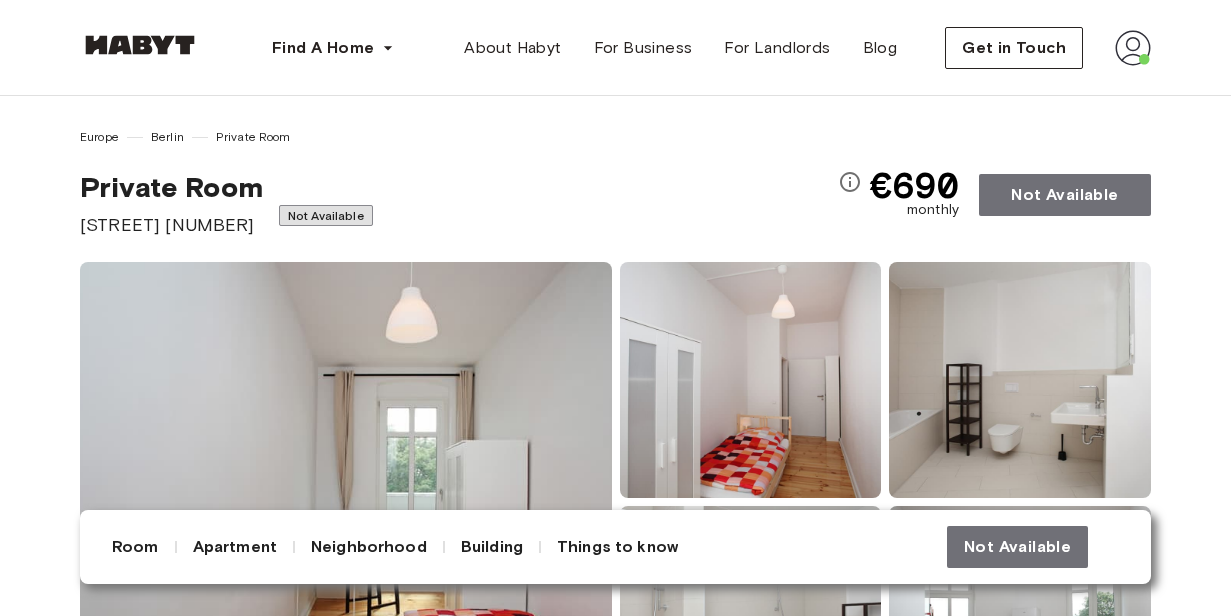 click at bounding box center [1133, 48] 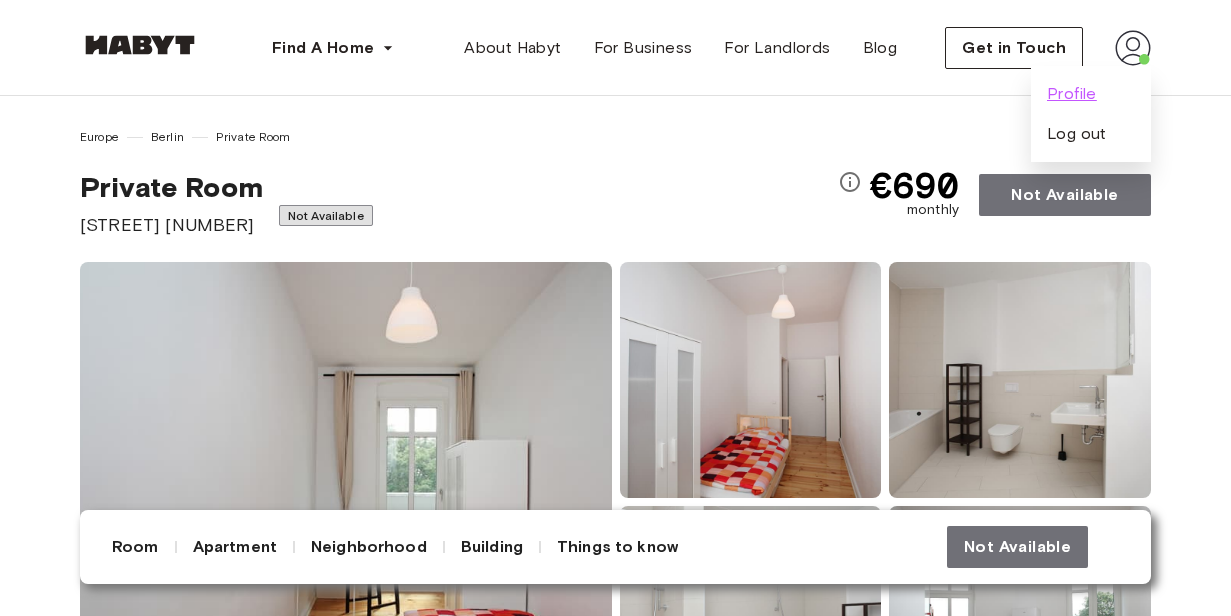 click on "Profile" at bounding box center [1072, 94] 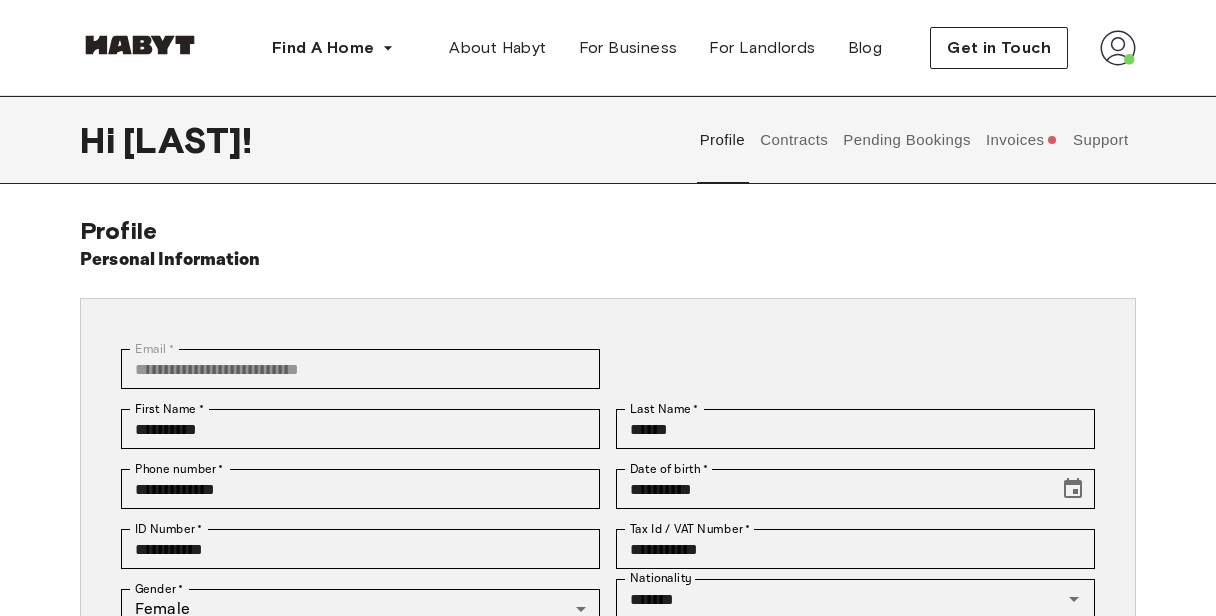 scroll, scrollTop: 16, scrollLeft: 0, axis: vertical 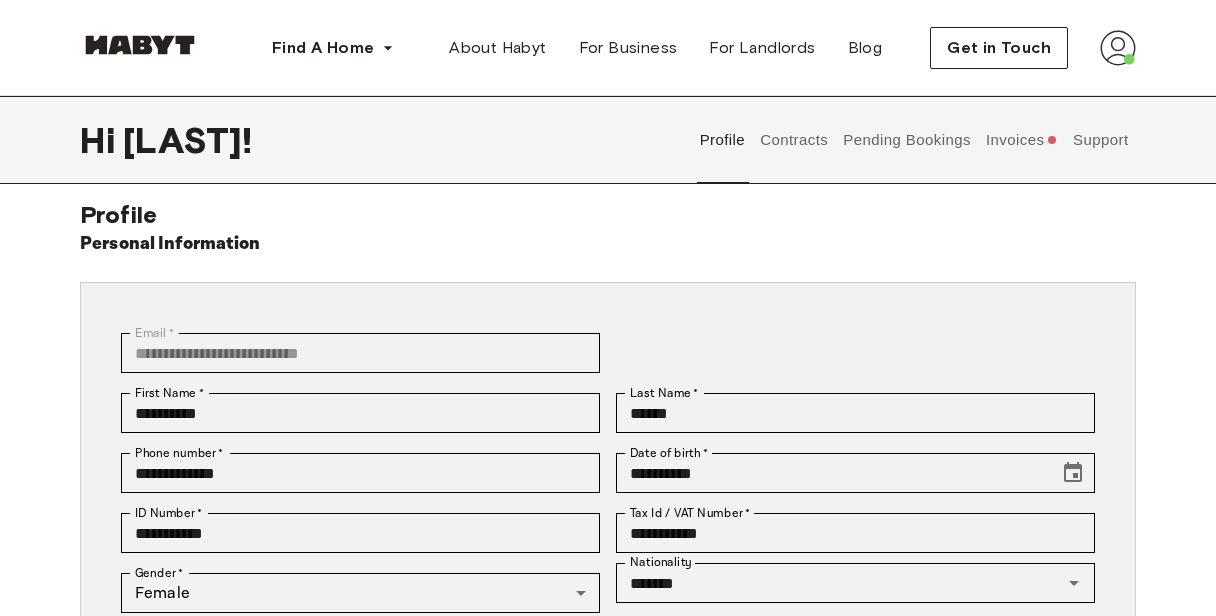 click on "Pending Bookings" at bounding box center (907, 140) 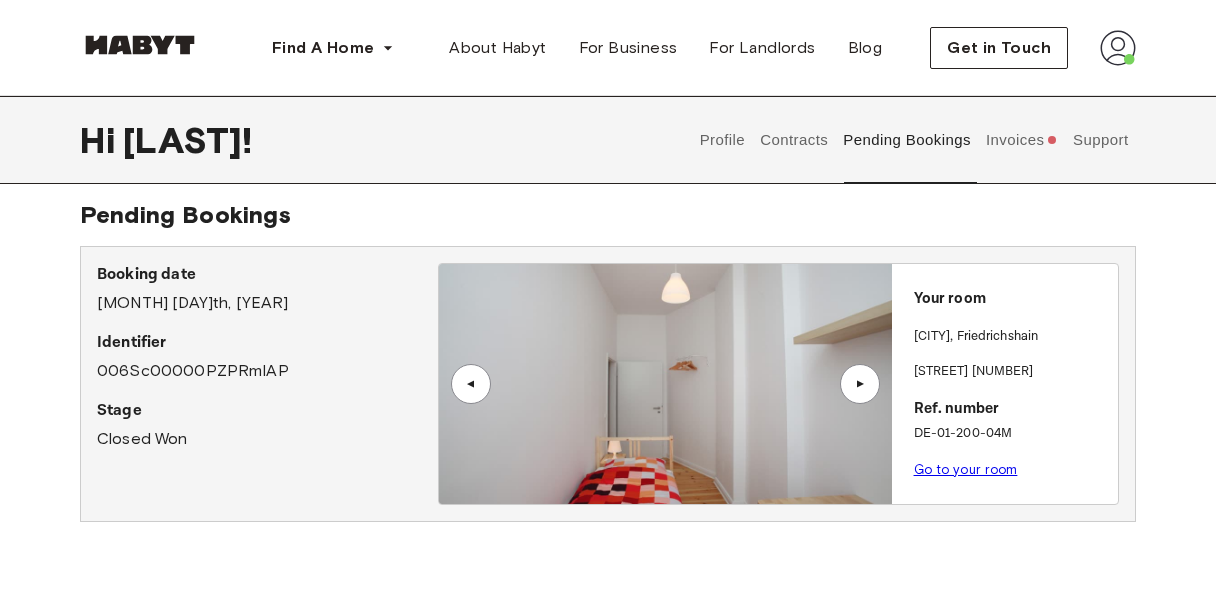 click on "Invoices" at bounding box center [1021, 140] 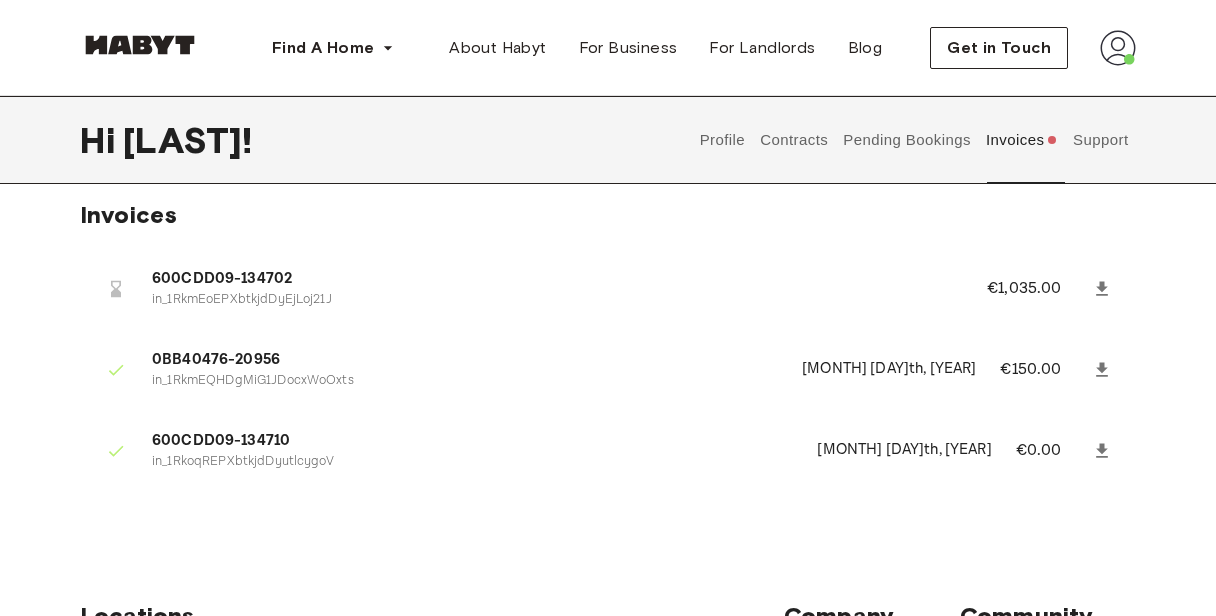 click on "in_1RkoqREPXbtkjdDyutlcygoV" at bounding box center (472, 462) 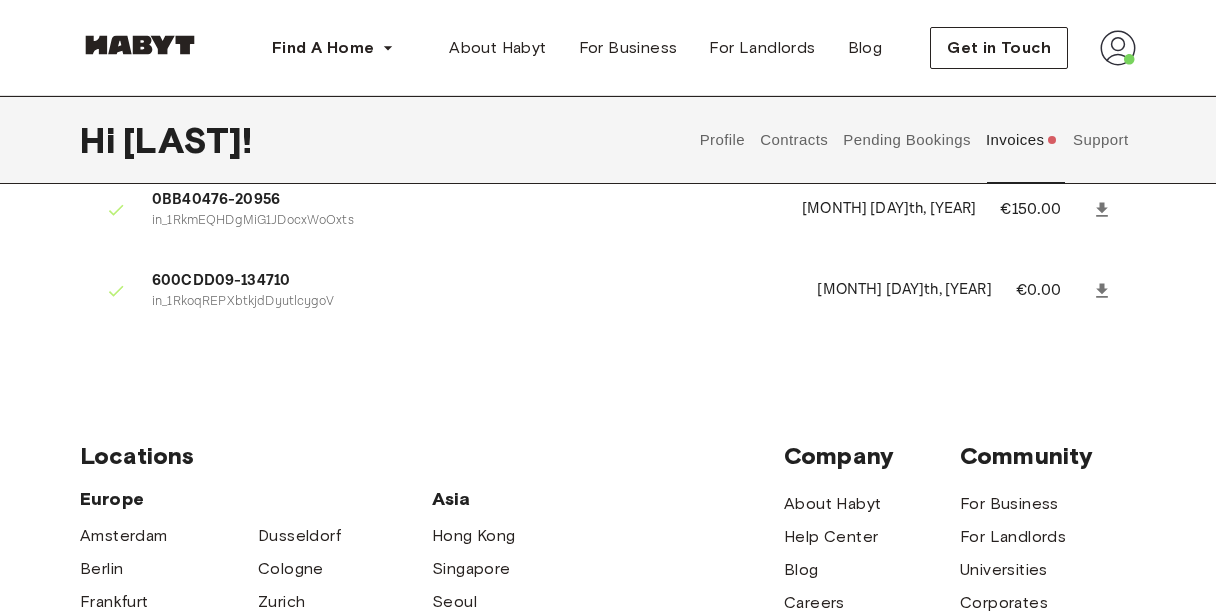 scroll, scrollTop: 0, scrollLeft: 0, axis: both 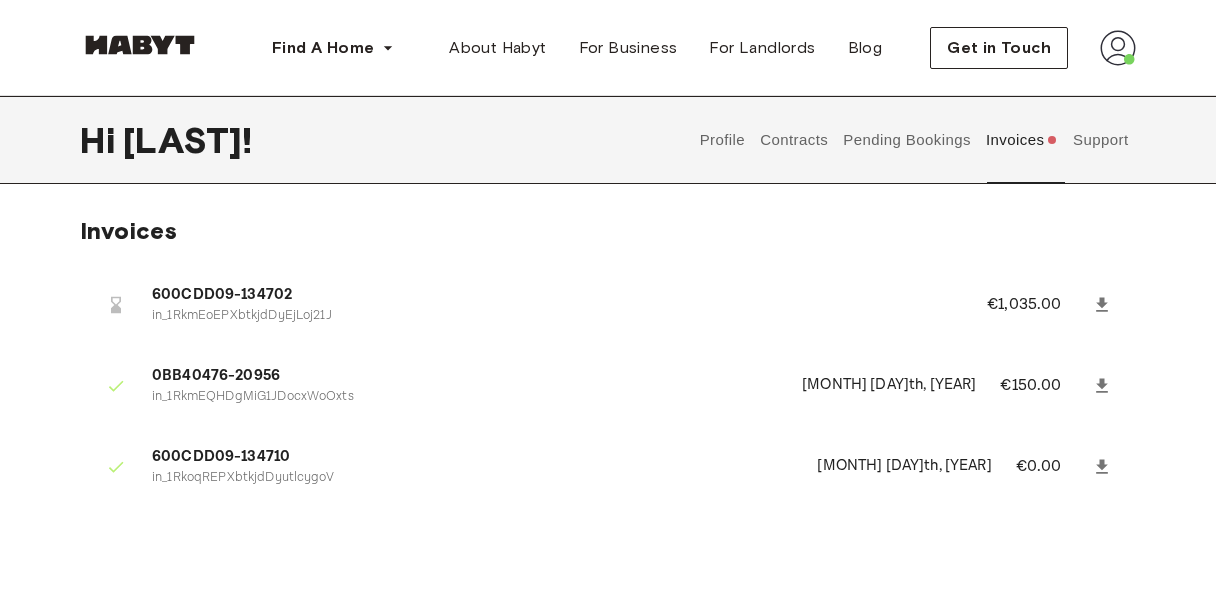 click on "€1,035.00" at bounding box center (1037, 305) 